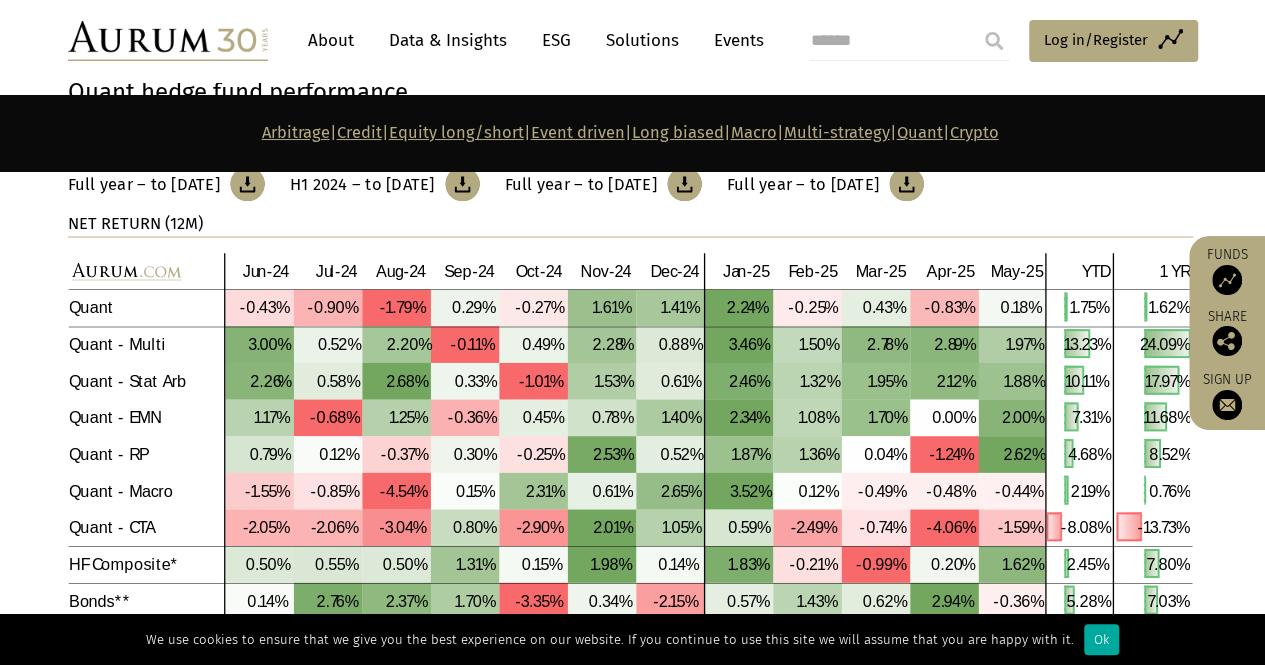 click on "Equity long/short" at bounding box center [456, 132] 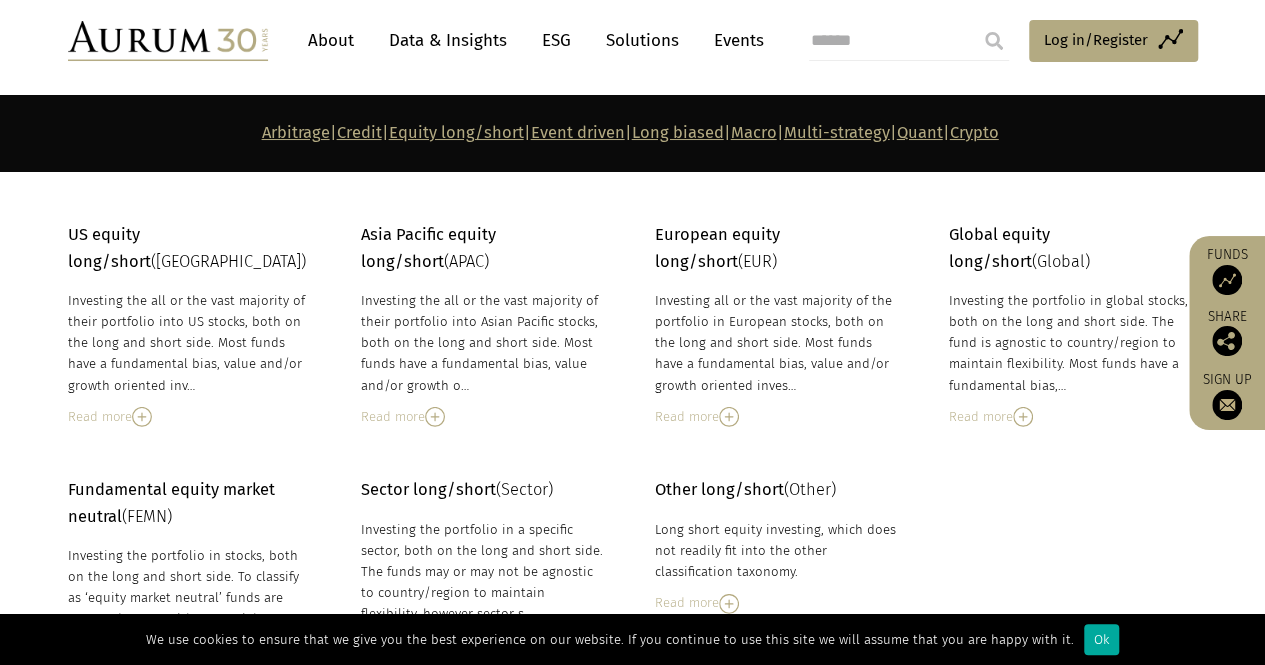 scroll, scrollTop: 2932, scrollLeft: 0, axis: vertical 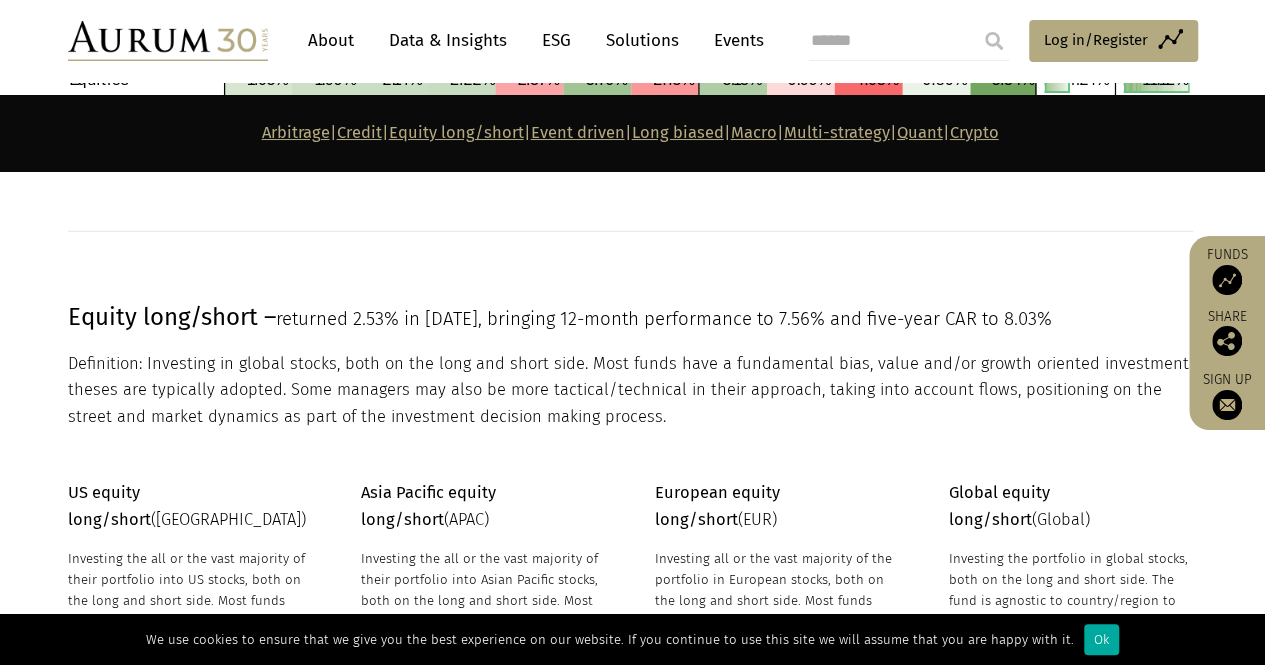 click on "Equity long/short" at bounding box center (456, 132) 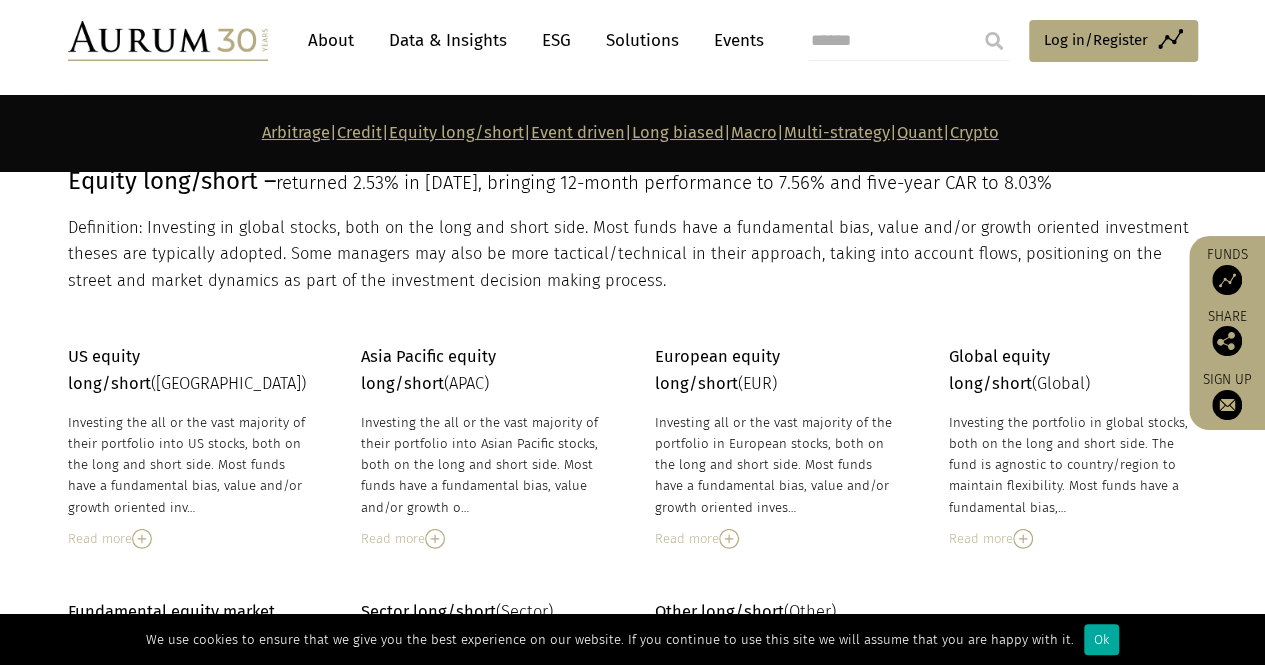 scroll, scrollTop: 2932, scrollLeft: 0, axis: vertical 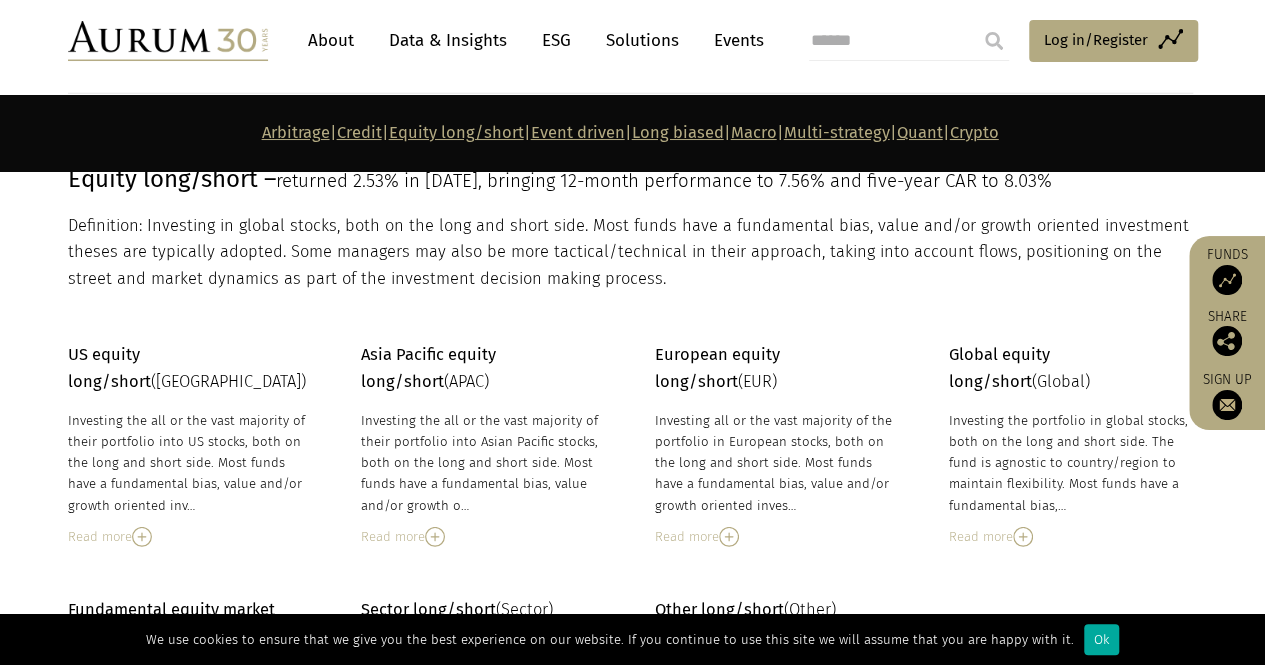 click on "Investing the all or the vast majority of their portfolio into US stocks, both on the long and short side. Most funds have a fundamental bias, value and/or growth oriented inv…
Investing the all or the vast majority of their portfolio into US stocks, both on the long and short side. Most funds have a fundamental bias, value and/or growth oriented investment theses are typically adopted. Some managers may also be more tactical/technical in their approach, taking into account flows, positioning on the street and market dynamics as part of the investment decision making process.
Read more" at bounding box center (190, 478) 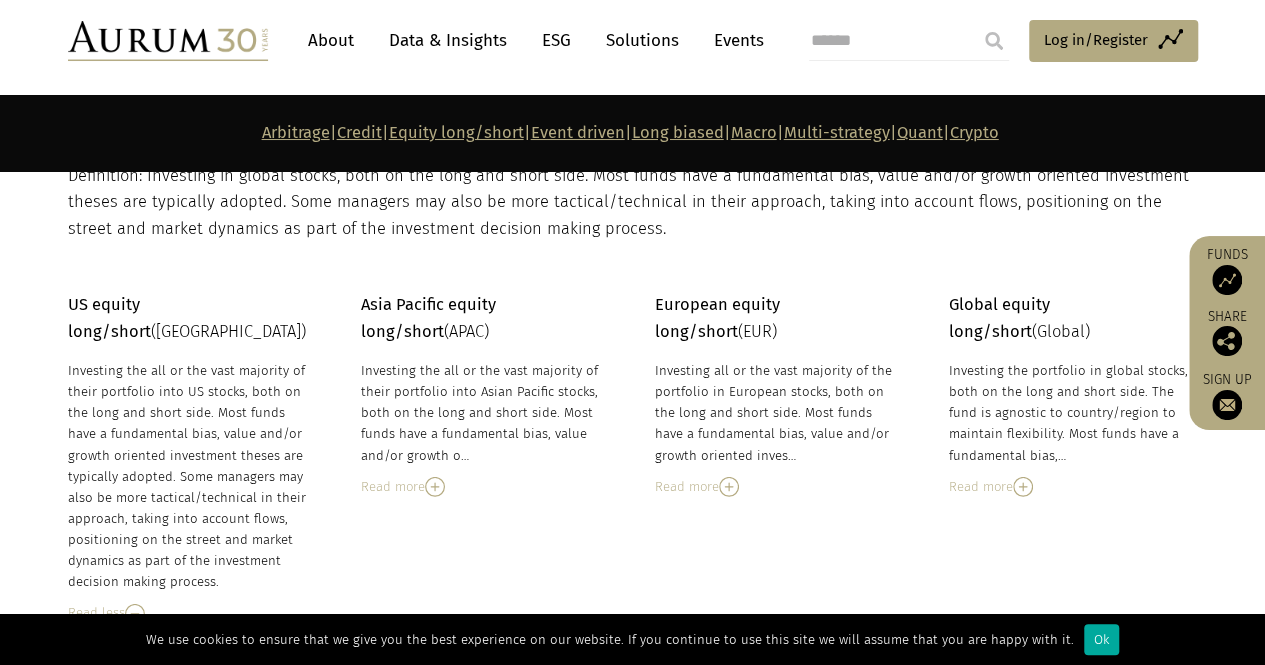 scroll, scrollTop: 2984, scrollLeft: 0, axis: vertical 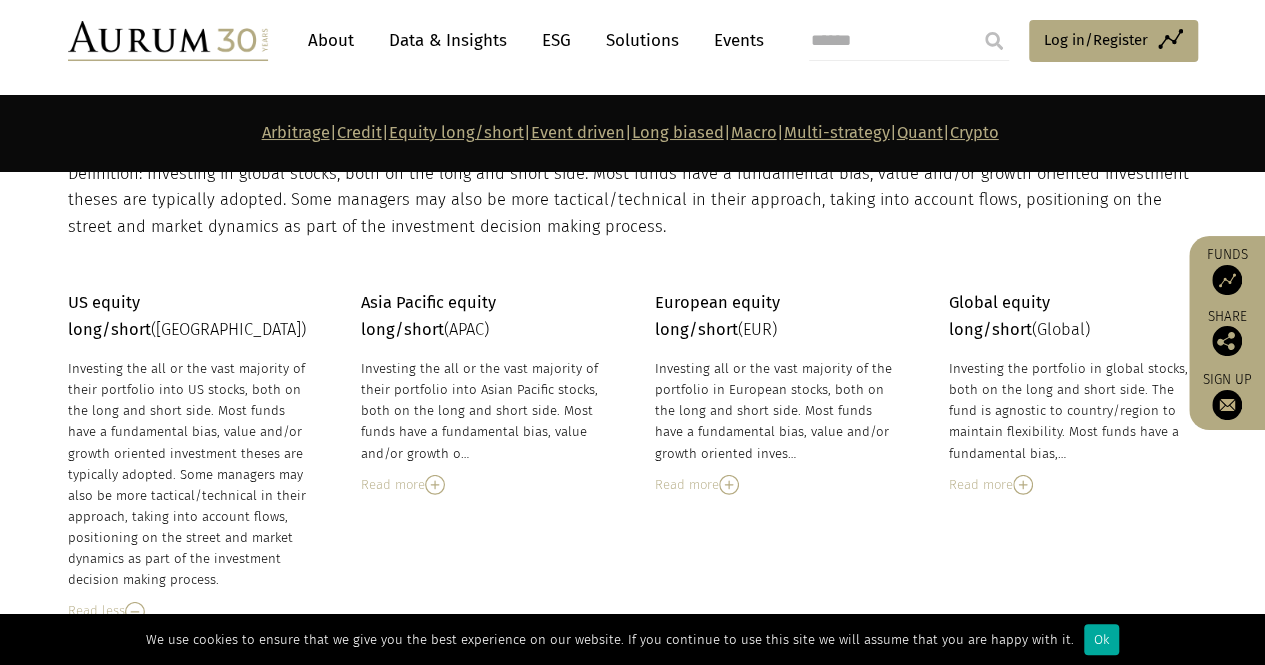click on "Investing the all or the vast majority of their portfolio into US stocks, both on the long and short side. Most funds have a fundamental bias, value and/or growth oriented investment theses are typically adopted. Some managers may also be more tactical/technical in their approach, taking into account flows, positioning on the street and market dynamics as part of the investment decision making process." at bounding box center (190, 474) 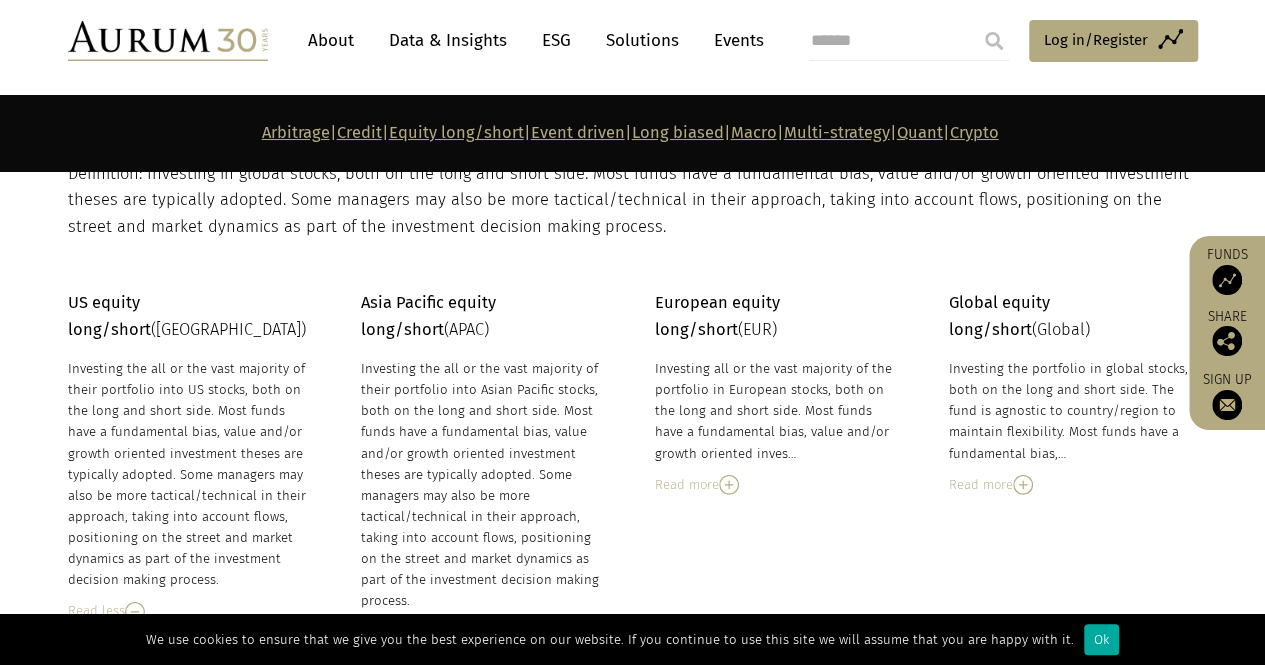 click on "Read more" at bounding box center (777, 485) 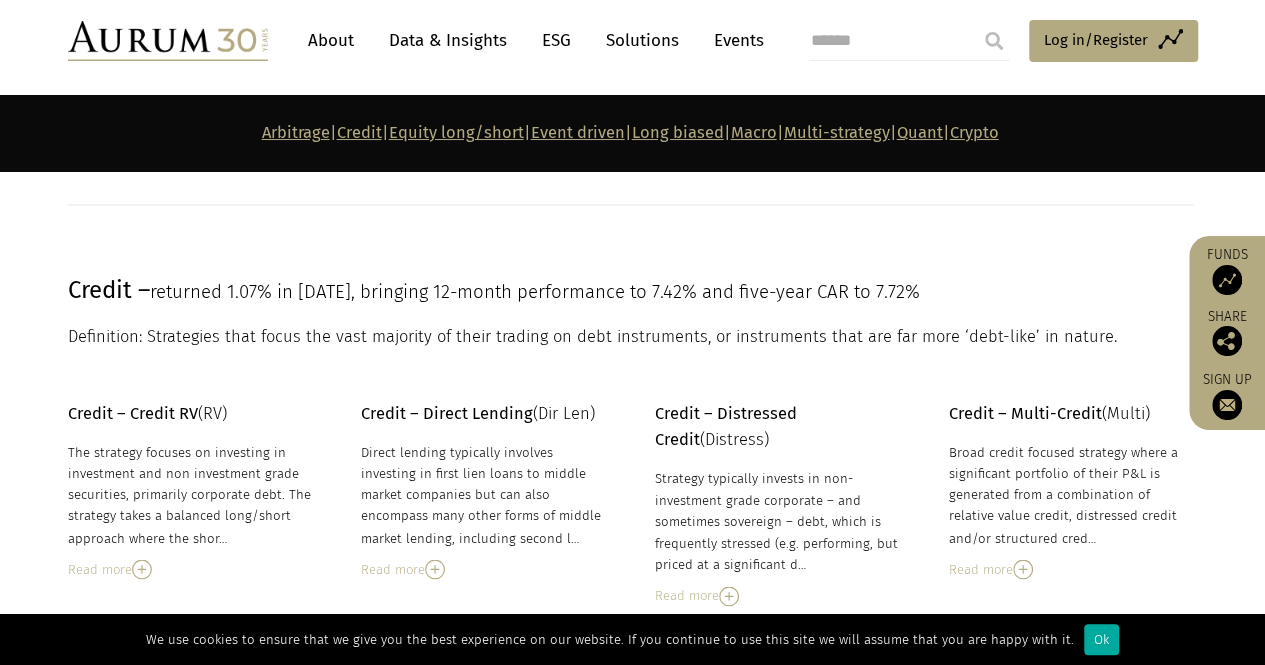 scroll, scrollTop: 1370, scrollLeft: 0, axis: vertical 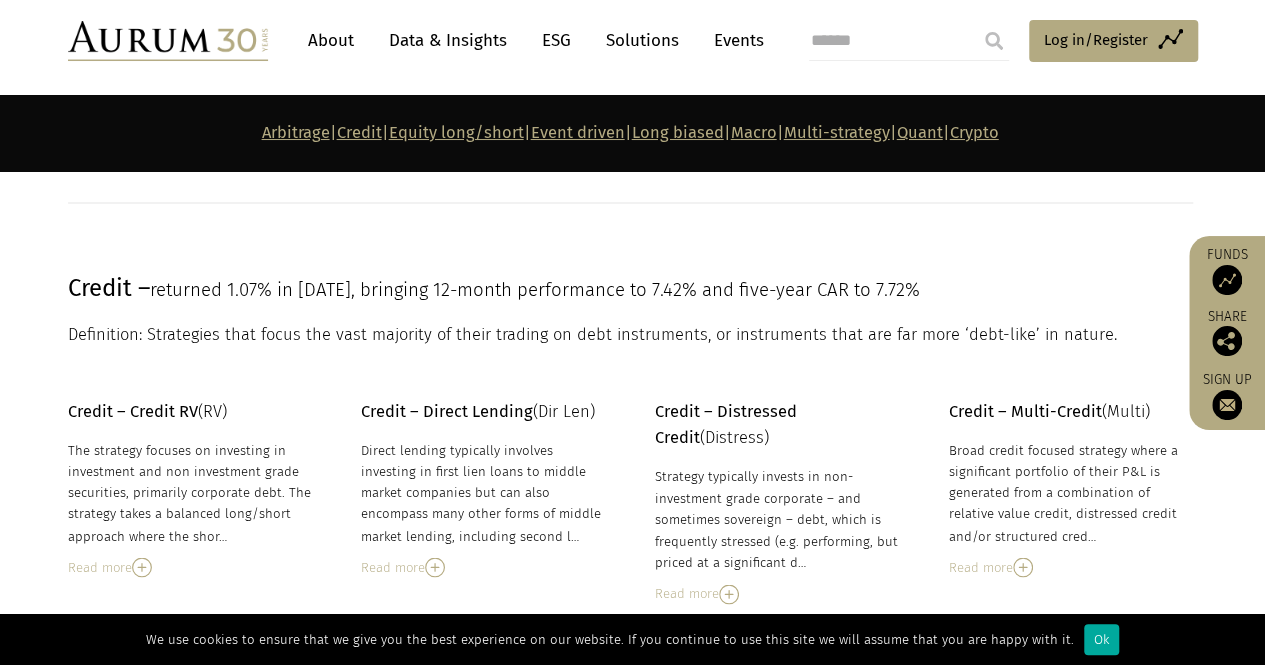 click on "Equity long/short" at bounding box center (456, 132) 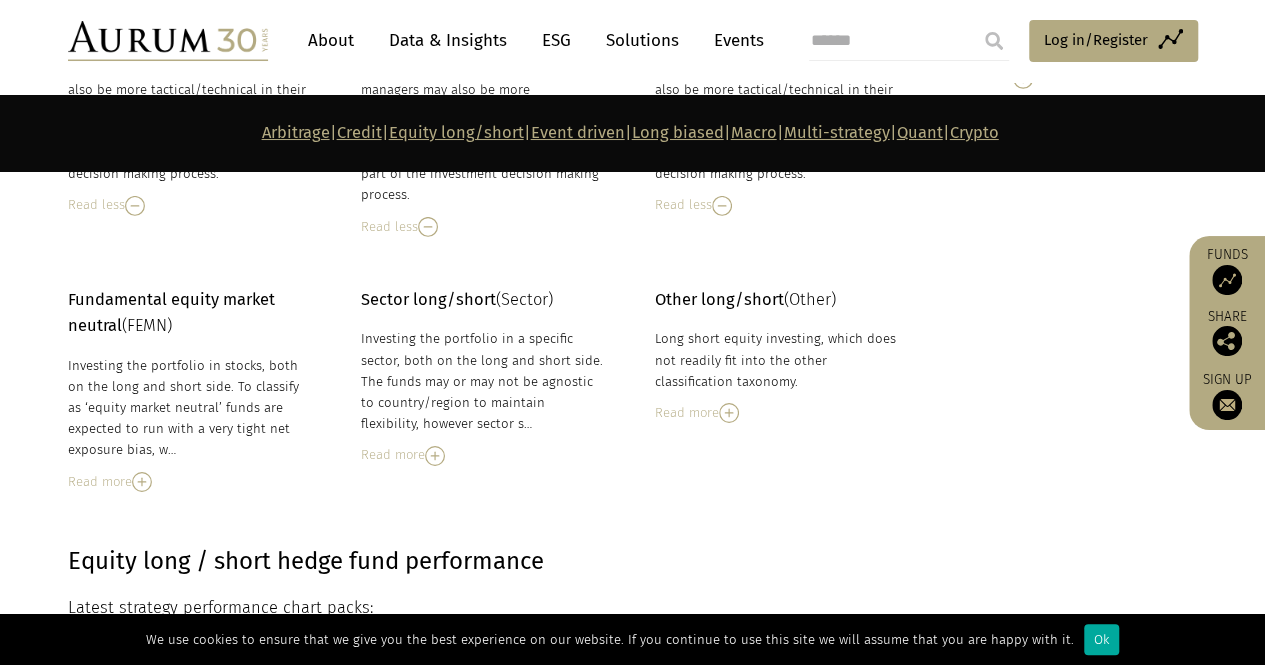 scroll, scrollTop: 3546, scrollLeft: 0, axis: vertical 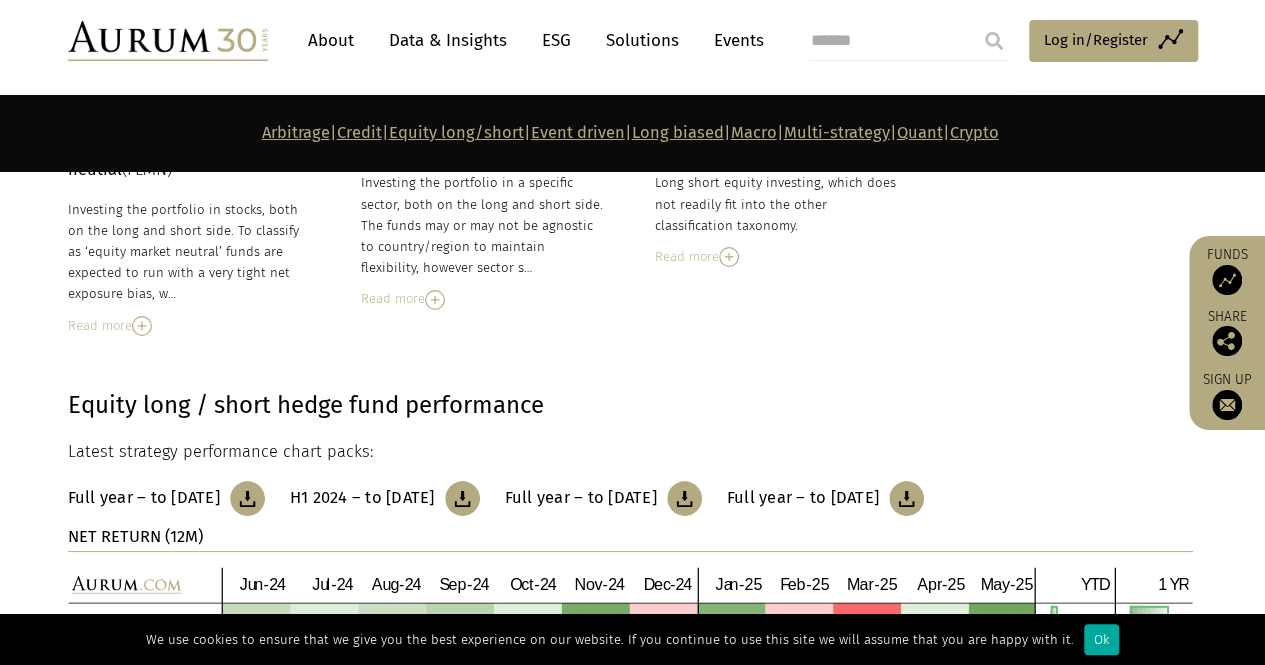 click on "Arbitrage    |    Credit    |    Equity long/short    |    Event driven    |    Long biased    |    Macro    |     Multi-strategy    |    Quant    |    Crypto" at bounding box center (630, 133) 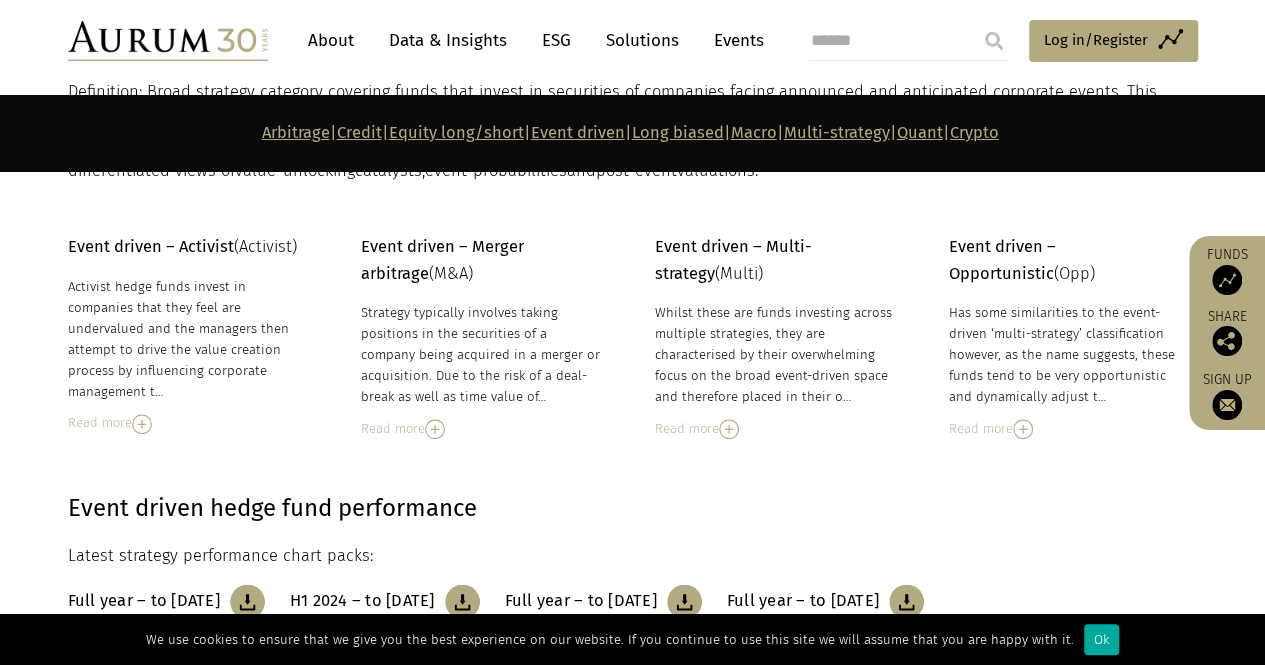 scroll, scrollTop: 4724, scrollLeft: 0, axis: vertical 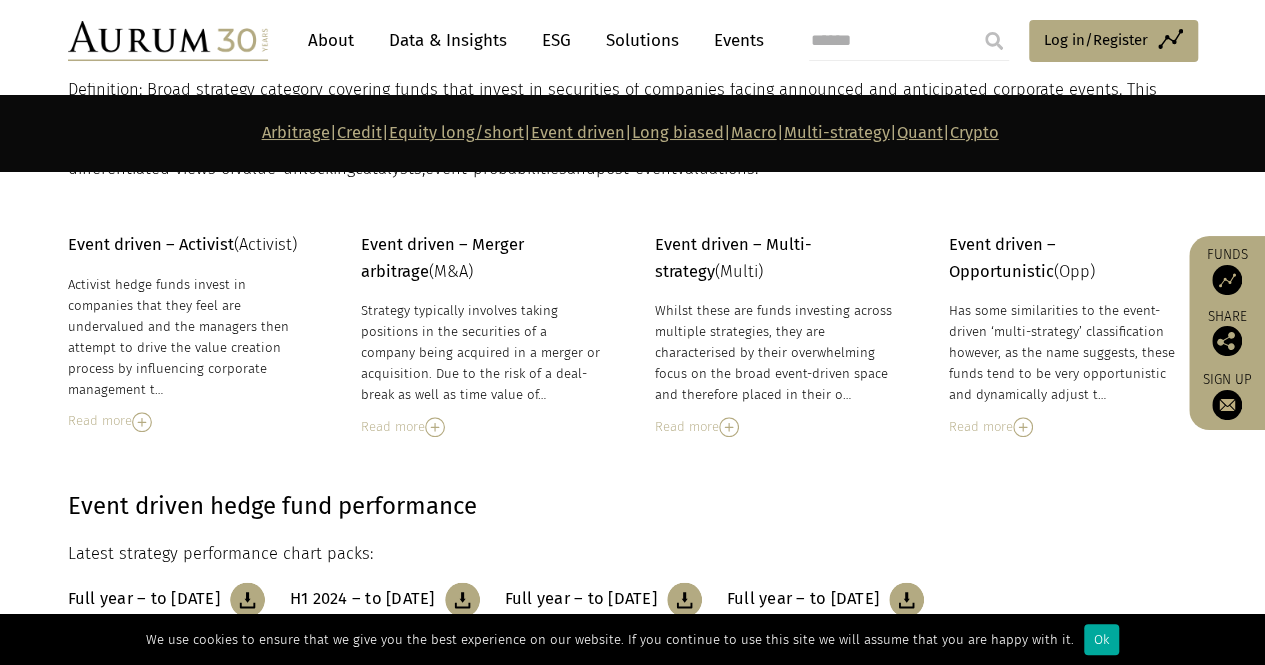 click on "Read more" at bounding box center [777, 427] 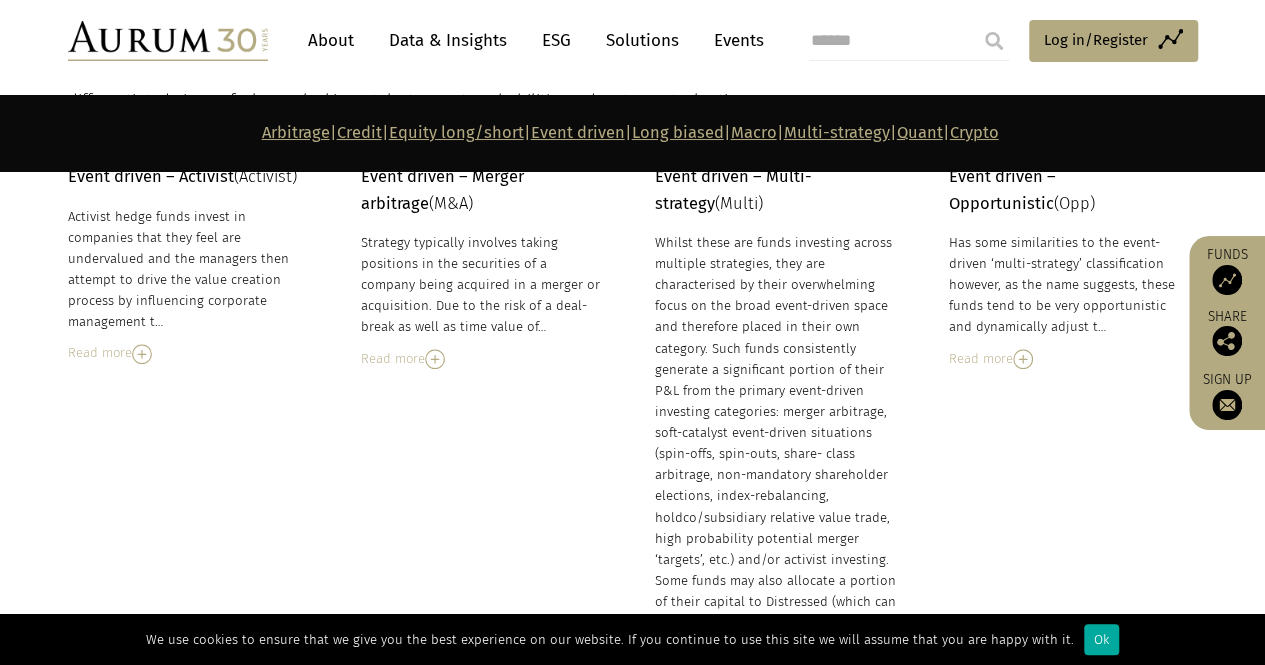 scroll, scrollTop: 4792, scrollLeft: 0, axis: vertical 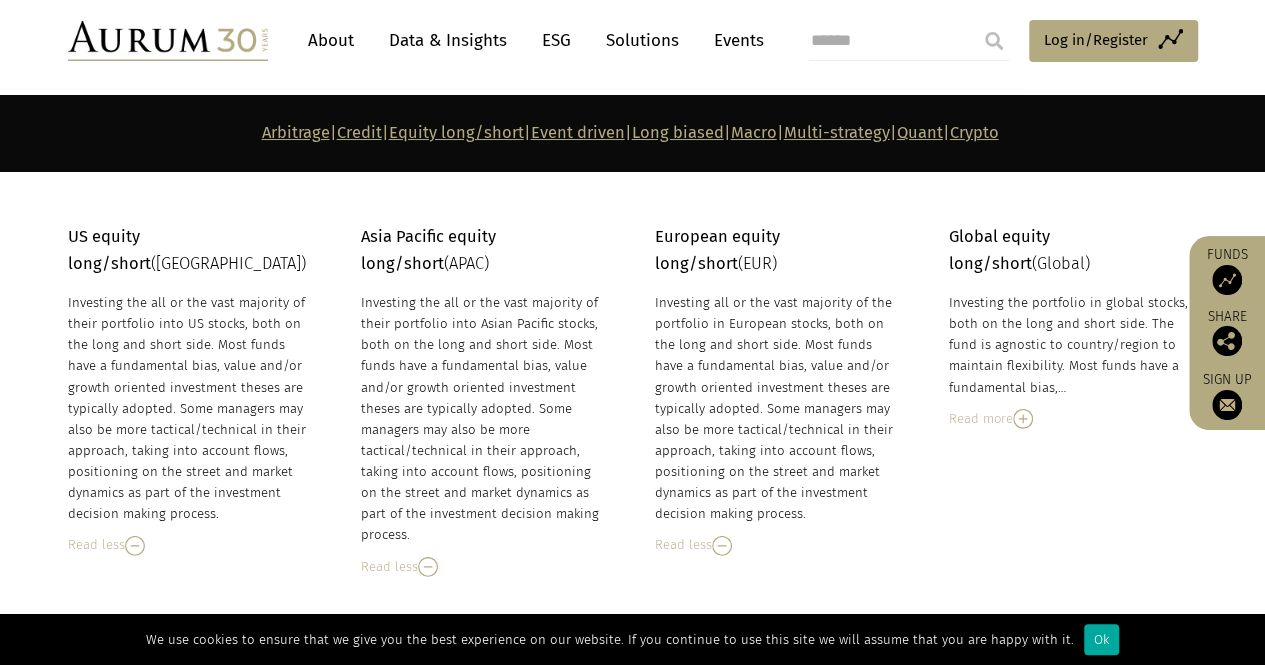 click on "Macro" at bounding box center (754, 132) 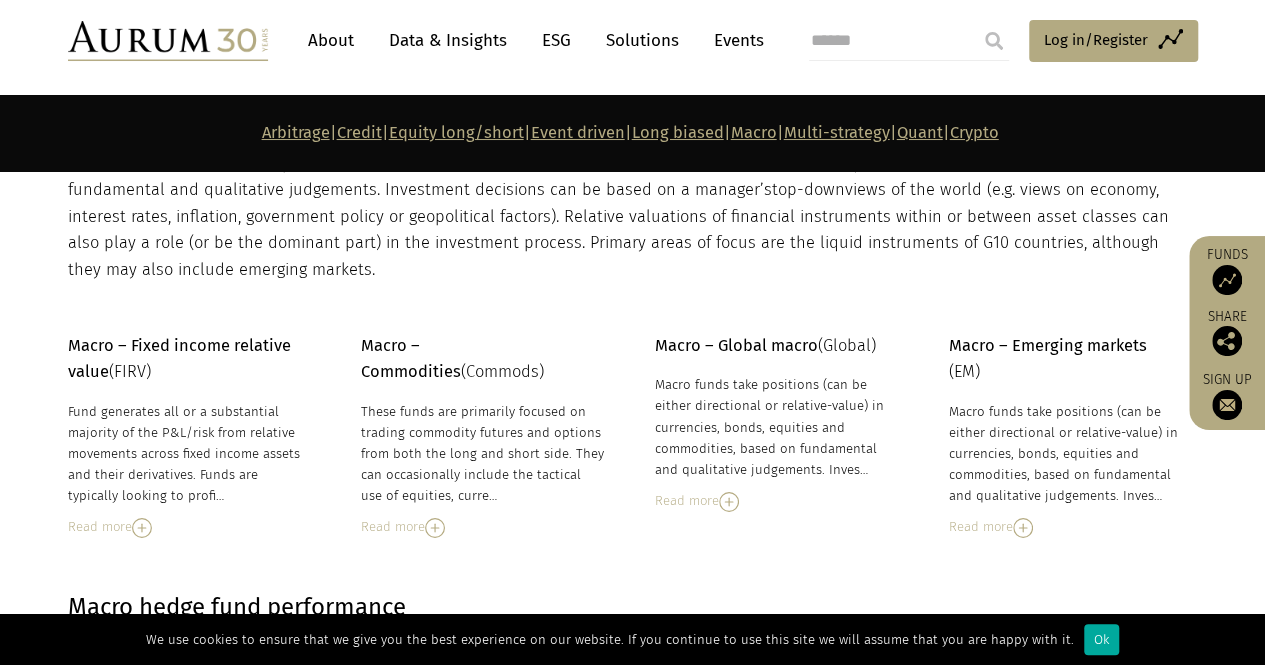 scroll, scrollTop: 7340, scrollLeft: 0, axis: vertical 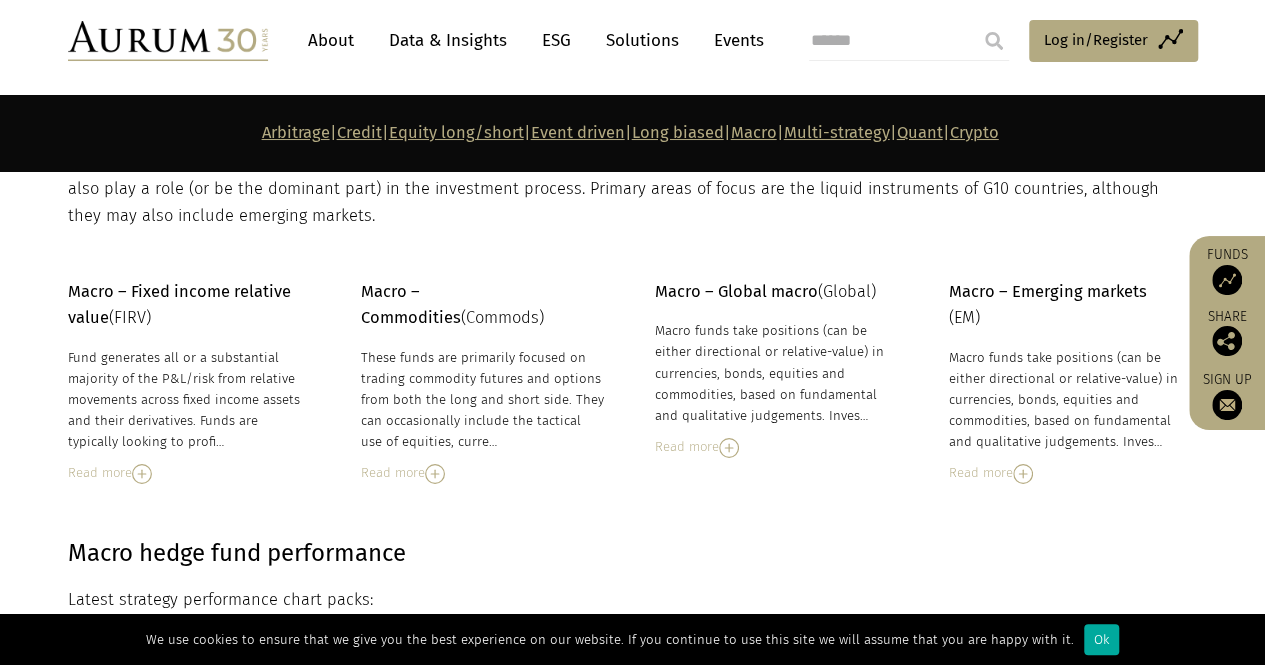 click on "Read more" at bounding box center [483, 473] 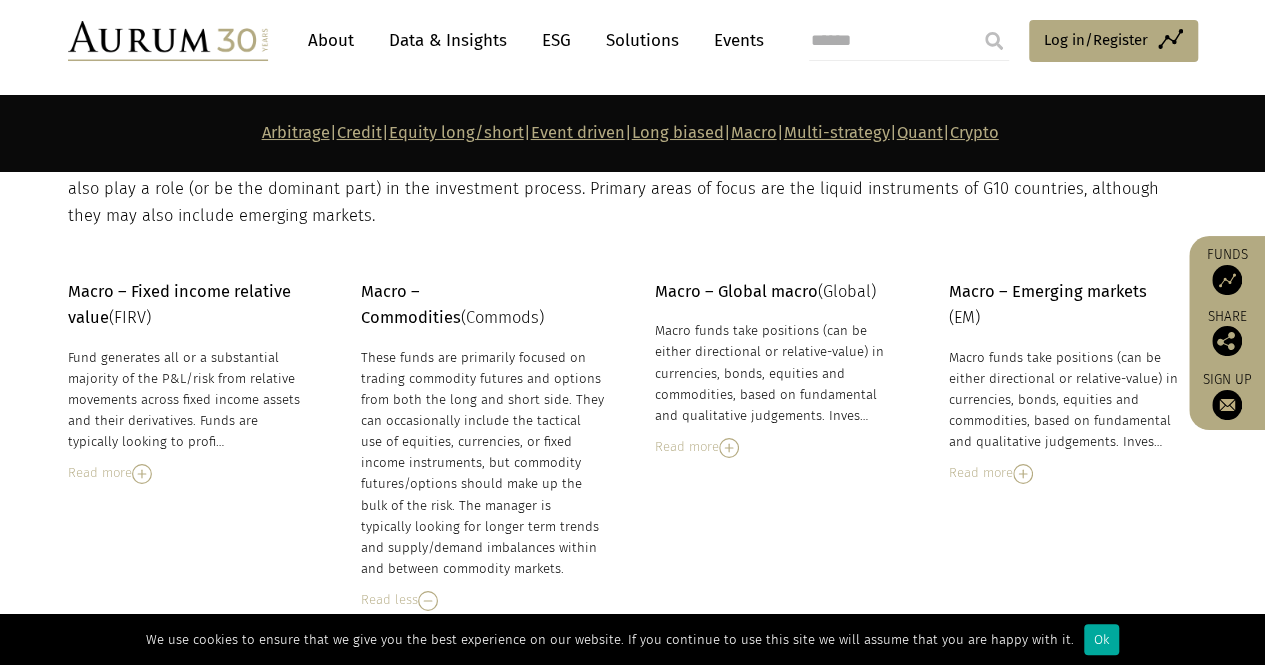 click on "These funds are primarily focused on trading commodity futures and options from both the long and short side. They can occasionally include the tactical use of equities, currencies, or fixed income instruments, but commodity futures/options should make up the bulk of the risk. The manager is typically looking for longer term trends and supply/demand imbalances within and between commodity markets." at bounding box center (483, 463) 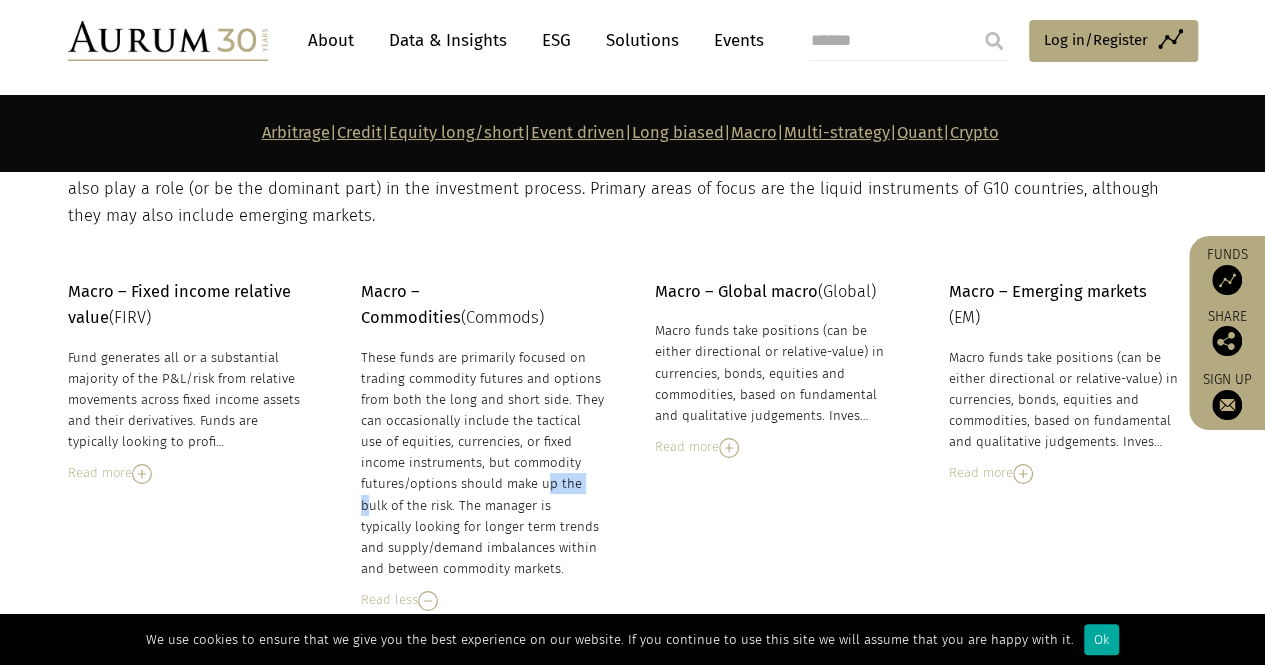 click on "These funds are primarily focused on trading commodity futures and options from both the long and short side. They can occasionally include the tactical use of equities, currencies, or fixed income instruments, but commodity futures/options should make up the bulk of the risk. The manager is typically looking for longer term trends and supply/demand imbalances within and between commodity markets." at bounding box center [483, 463] 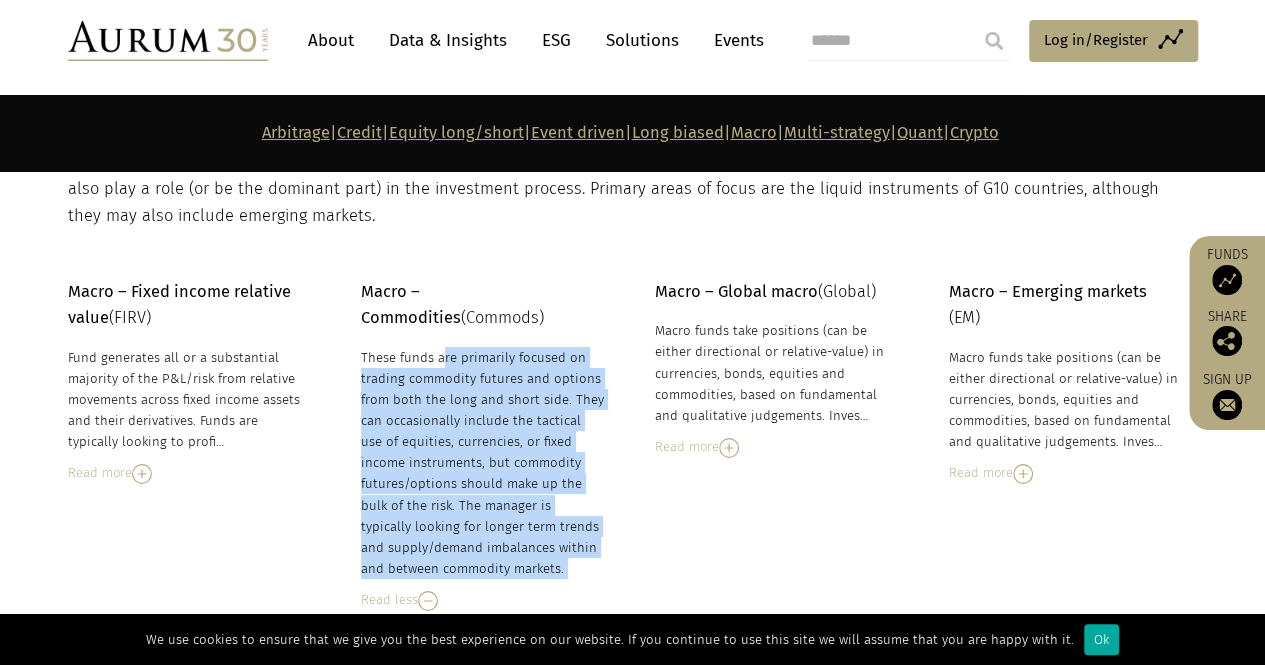 click on "These funds are primarily focused on trading commodity futures and options from both the long and short side. They can occasionally include the tactical use of equities, currencies, or fixed income instruments, but commodity futures/options should make up the bulk of the risk. The manager is typically looking for longer term trends and supply/demand imbalances within and between commodity markets." at bounding box center [483, 463] 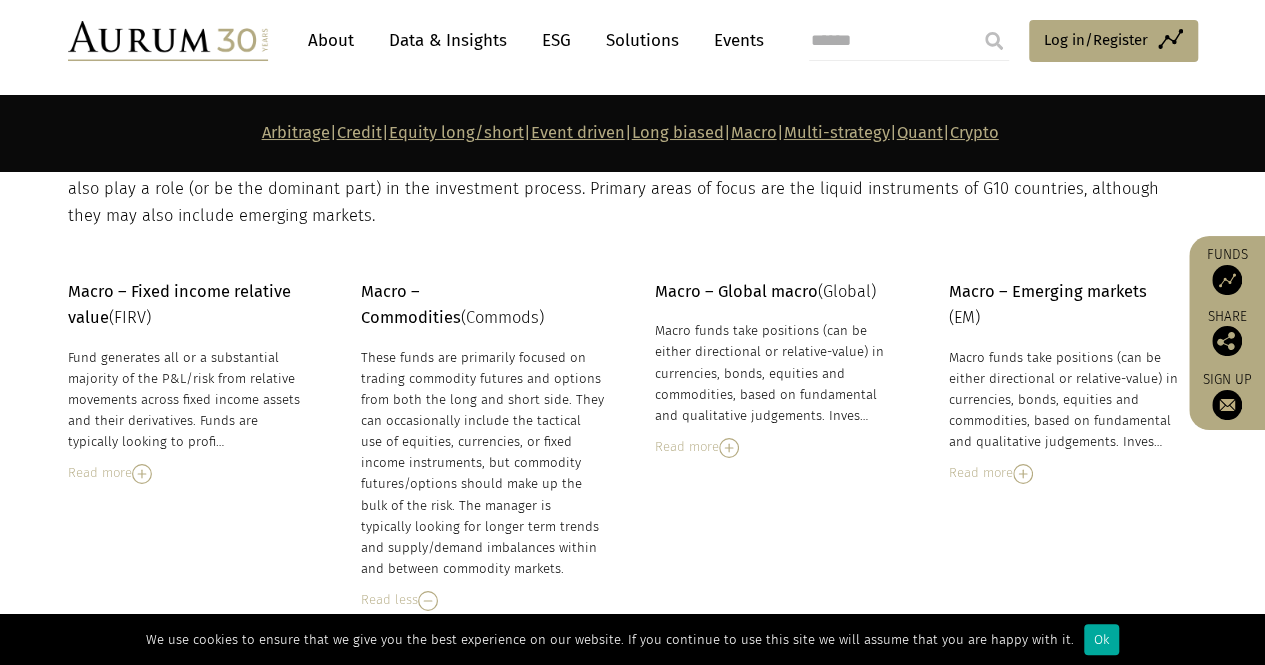 click on "These funds are primarily focused on trading commodity futures and options from both the long and short side. They can occasionally include the tactical use of equities, currencies, or fixed income instruments, but commodity futures/options should make up the bulk of the risk. The manager is typically looking for longer term trends and supply/demand imbalances within and between commodity markets." at bounding box center (483, 463) 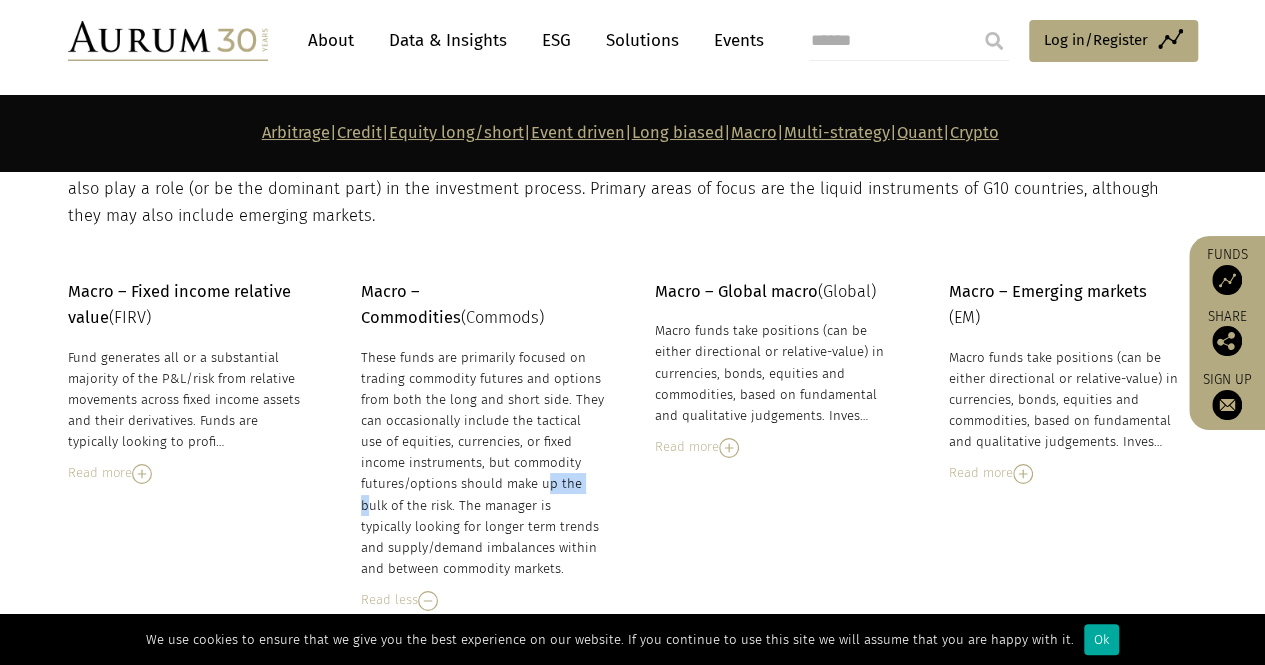 click on "These funds are primarily focused on trading commodity futures and options from both the long and short side. They can occasionally include the tactical use of equities, currencies, or fixed income instruments, but commodity futures/options should make up the bulk of the risk. The manager is typically looking for longer term trends and supply/demand imbalances within and between commodity markets." at bounding box center (483, 463) 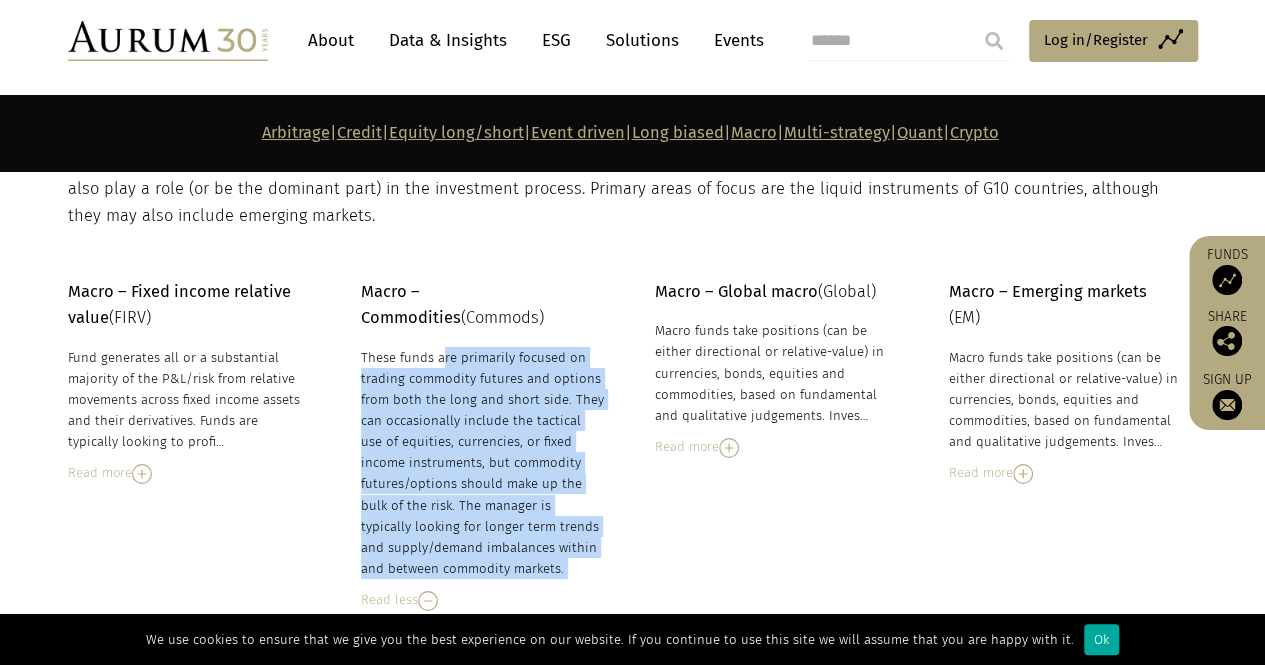 click on "These funds are primarily focused on trading commodity futures and options from both the long and short side. They can occasionally include the tactical use of equities, currencies, or fixed income instruments, but commodity futures/options should make up the bulk of the risk. The manager is typically looking for longer term trends and supply/demand imbalances within and between commodity markets." at bounding box center [483, 463] 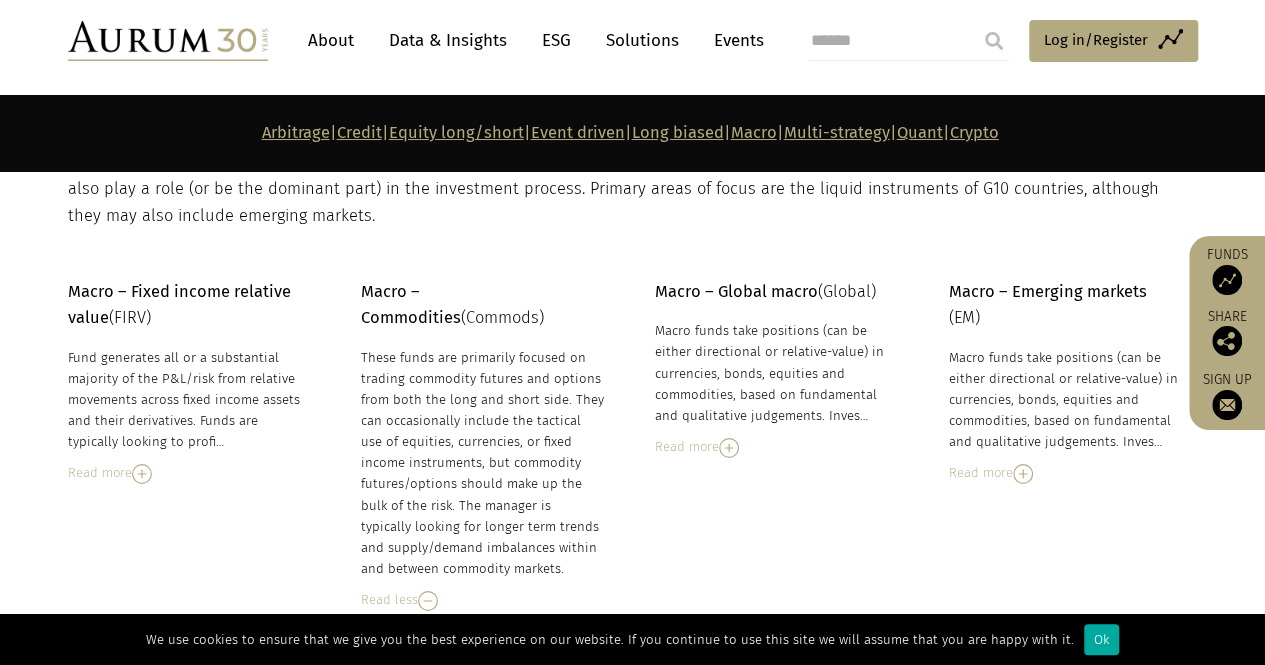 click on "Read more" at bounding box center [777, 447] 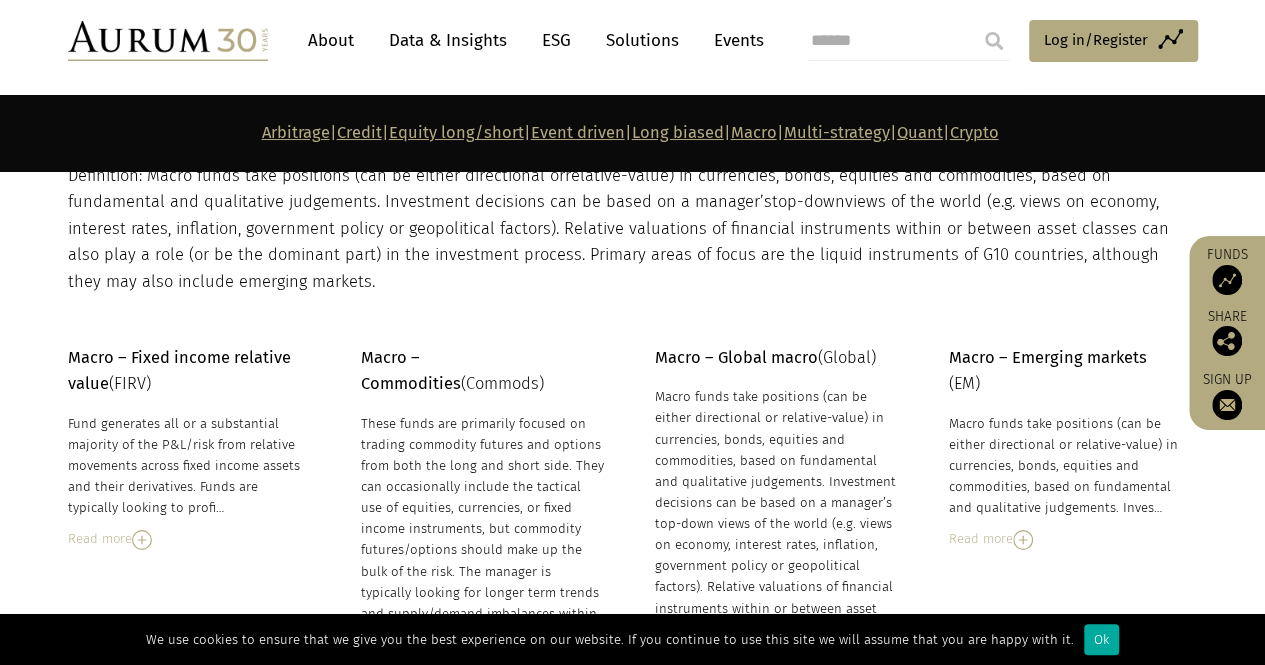 scroll, scrollTop: 7273, scrollLeft: 0, axis: vertical 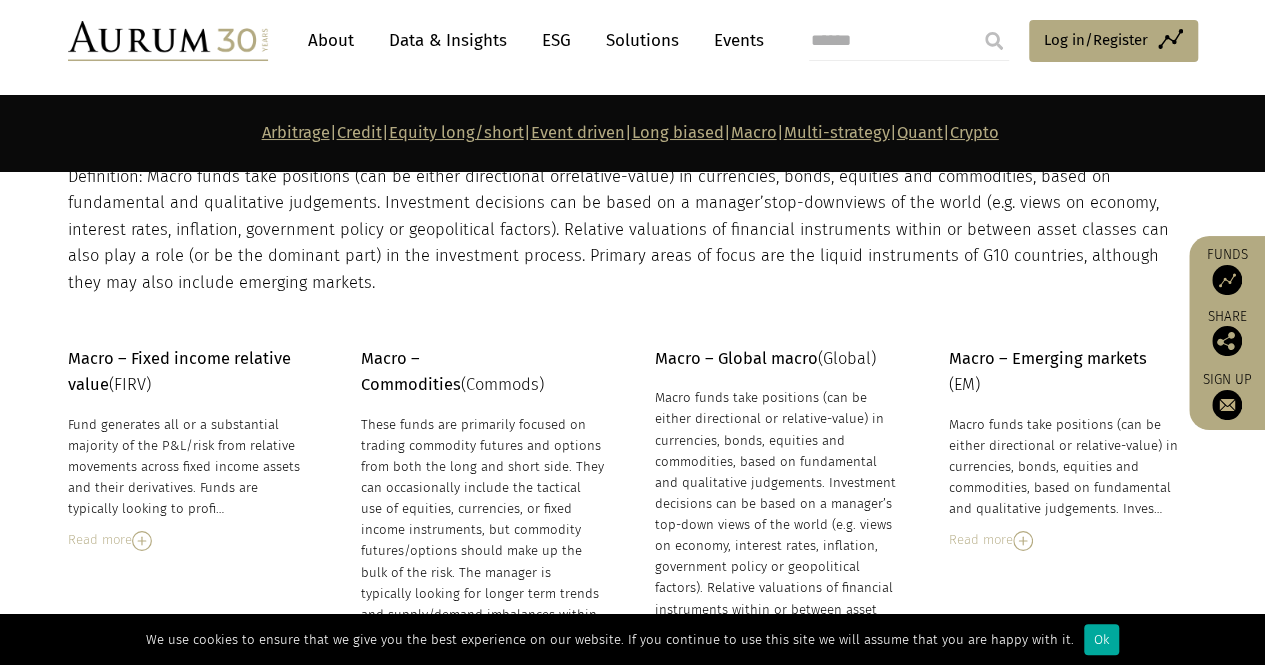 click on "Quant" at bounding box center [920, 132] 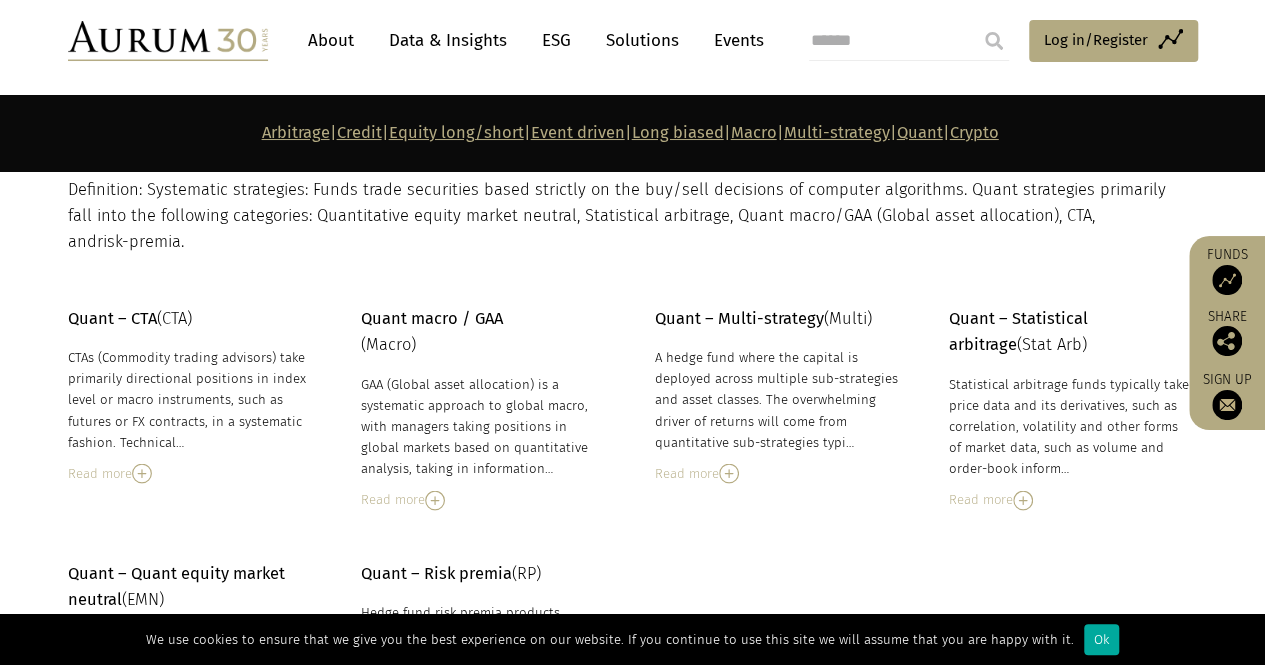 scroll, scrollTop: 9504, scrollLeft: 0, axis: vertical 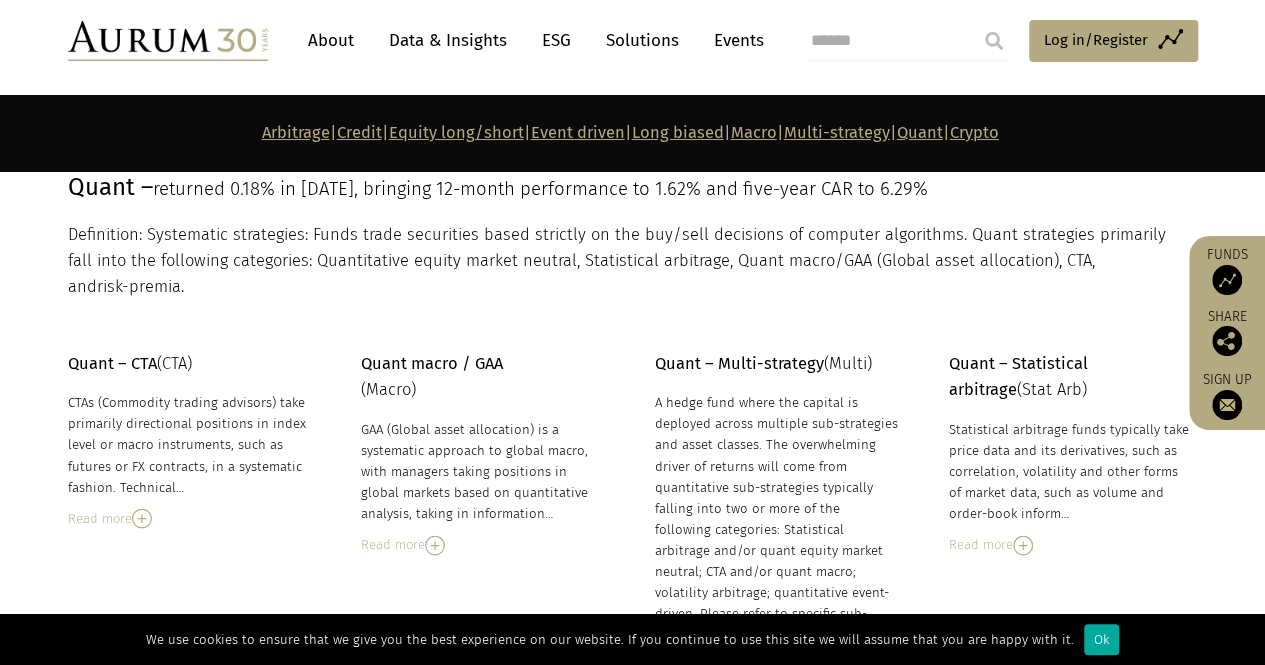 click on "Read more" at bounding box center (483, 544) 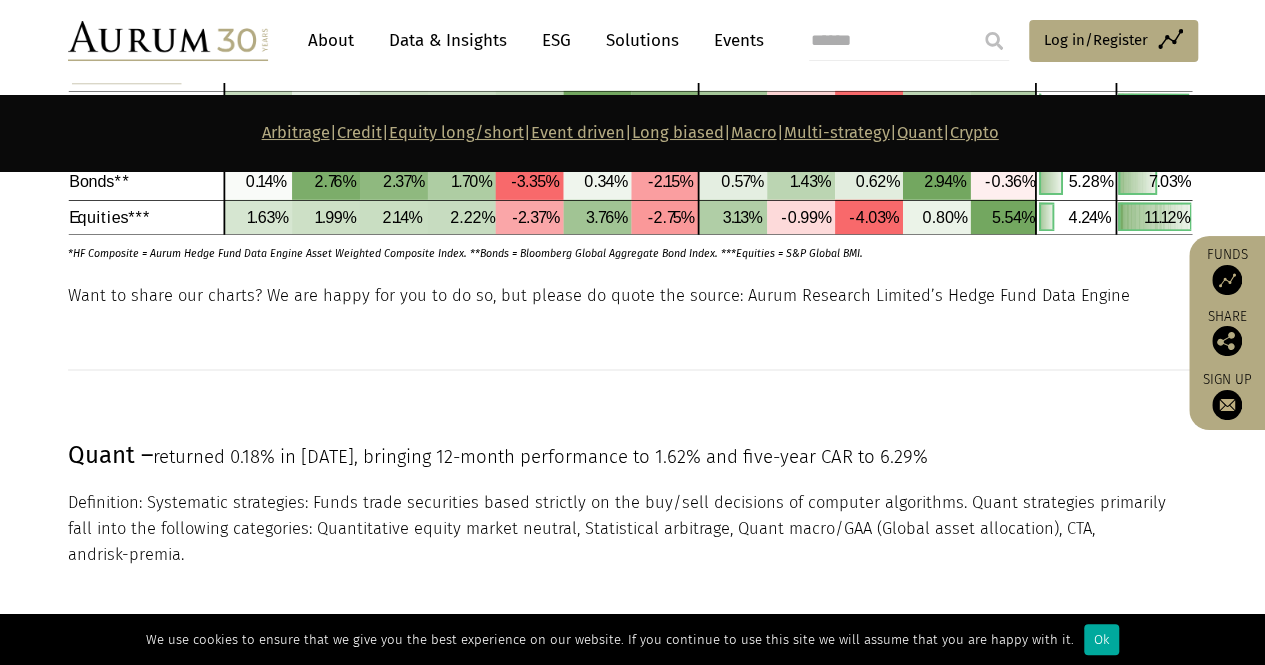 scroll, scrollTop: 9190, scrollLeft: 0, axis: vertical 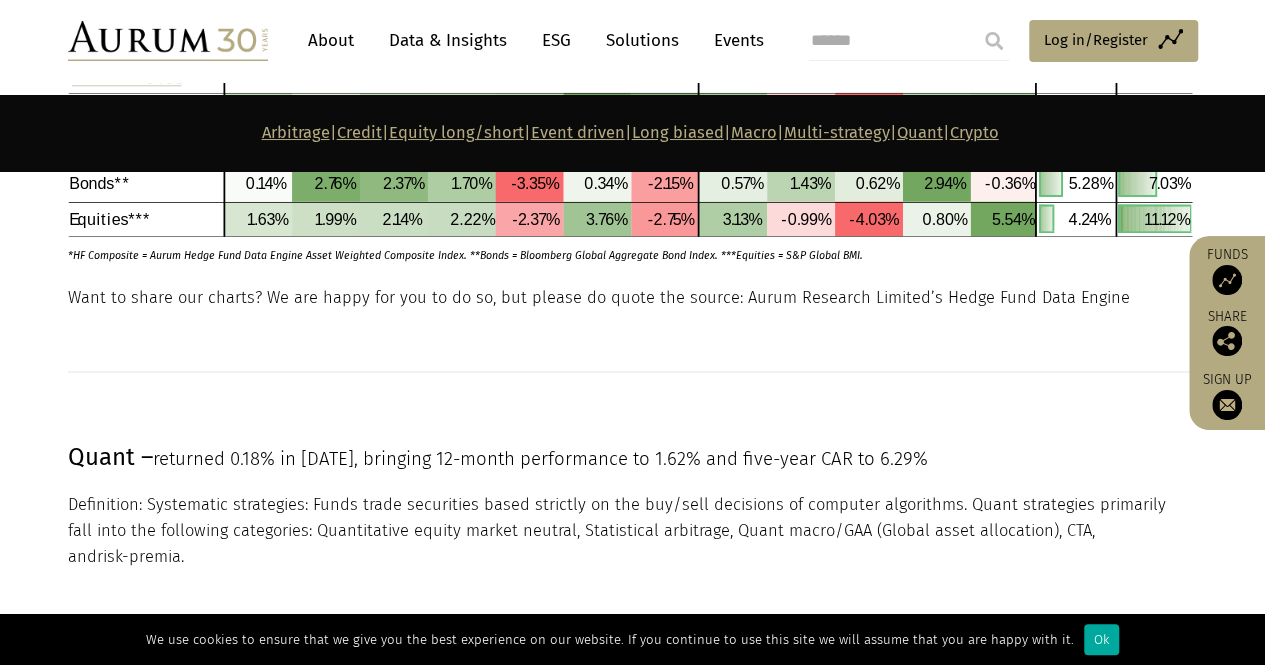 click on "Long biased" at bounding box center (678, 132) 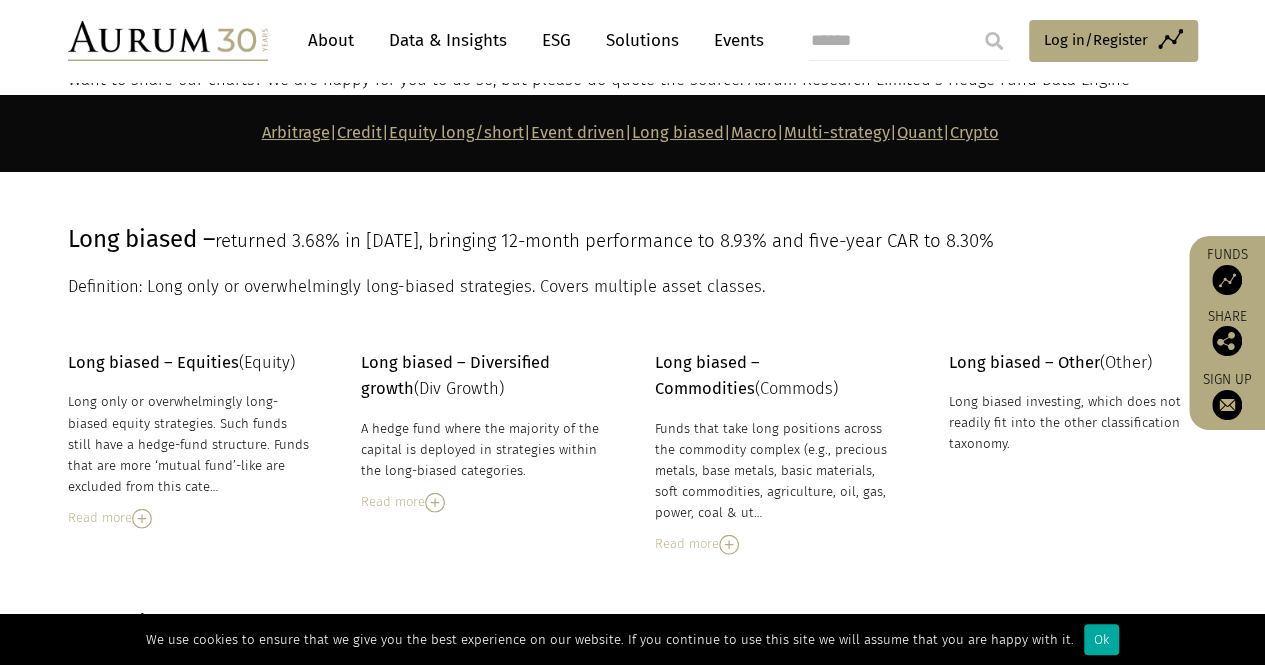 scroll, scrollTop: 6070, scrollLeft: 0, axis: vertical 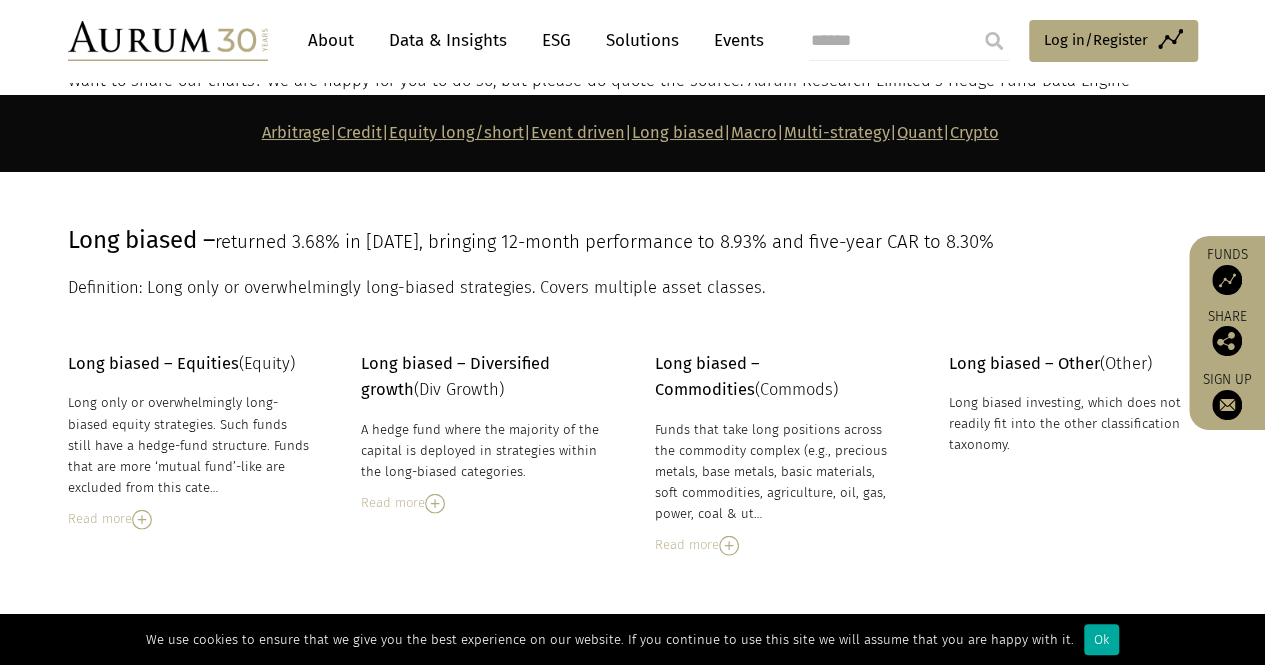 click on "Event driven" at bounding box center (578, 132) 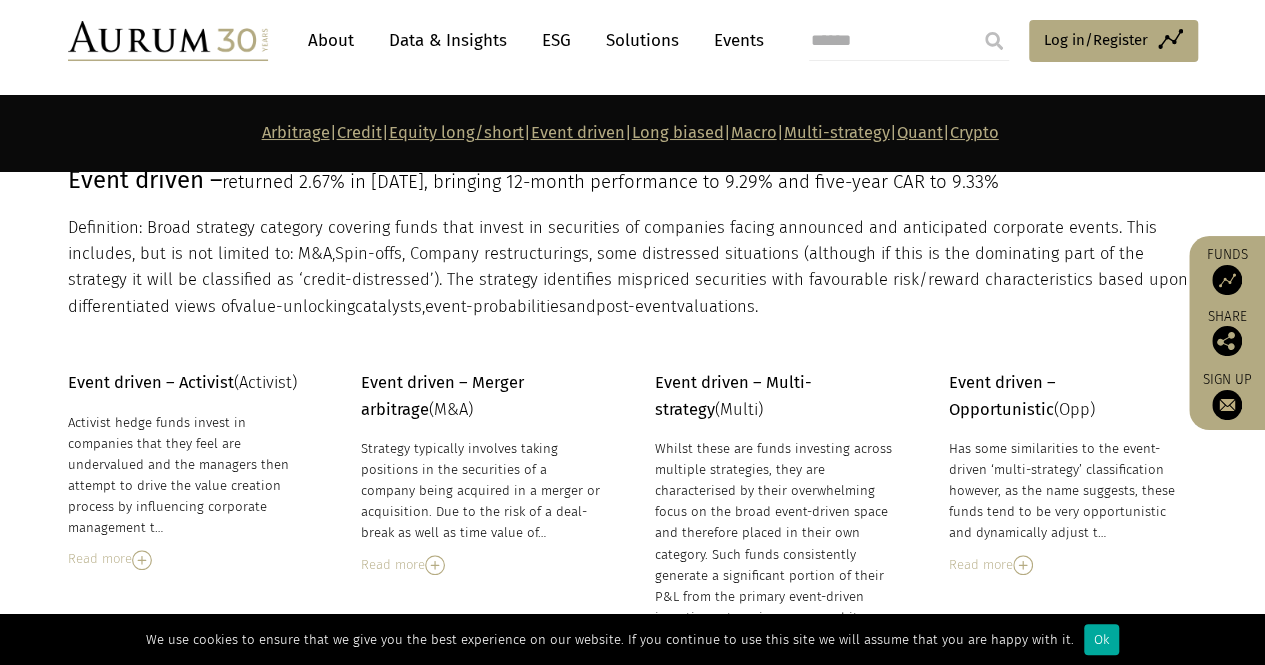 scroll, scrollTop: 4596, scrollLeft: 0, axis: vertical 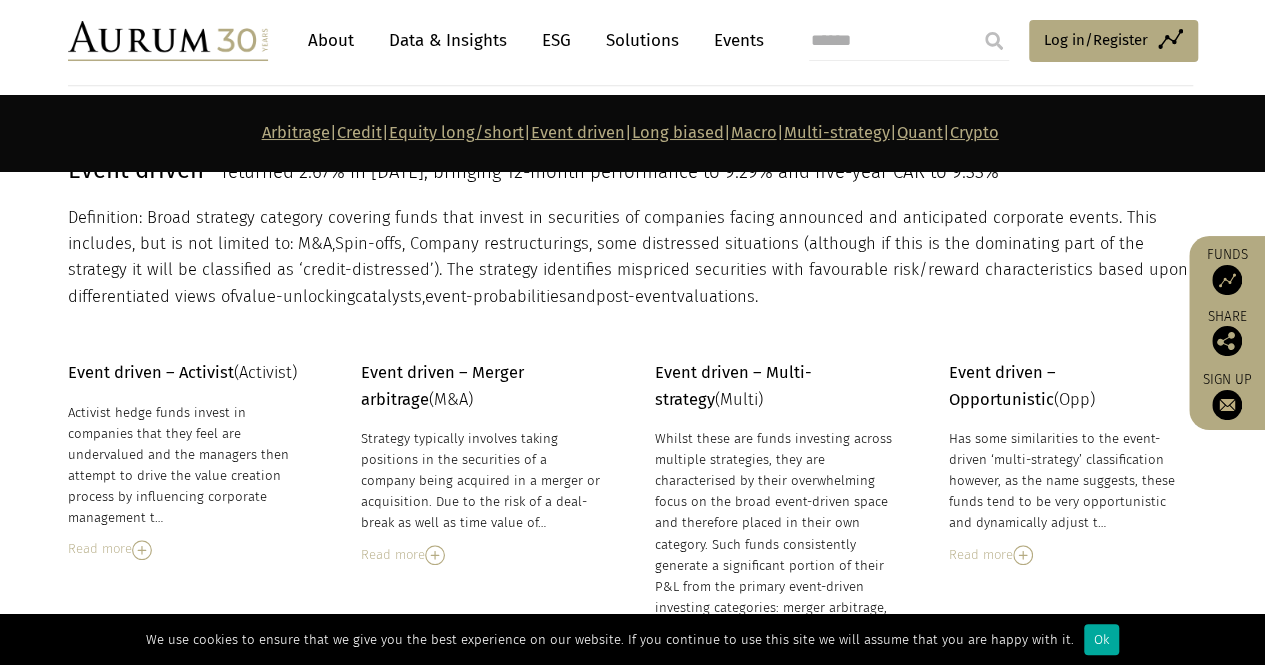 click on "Macro" at bounding box center (754, 132) 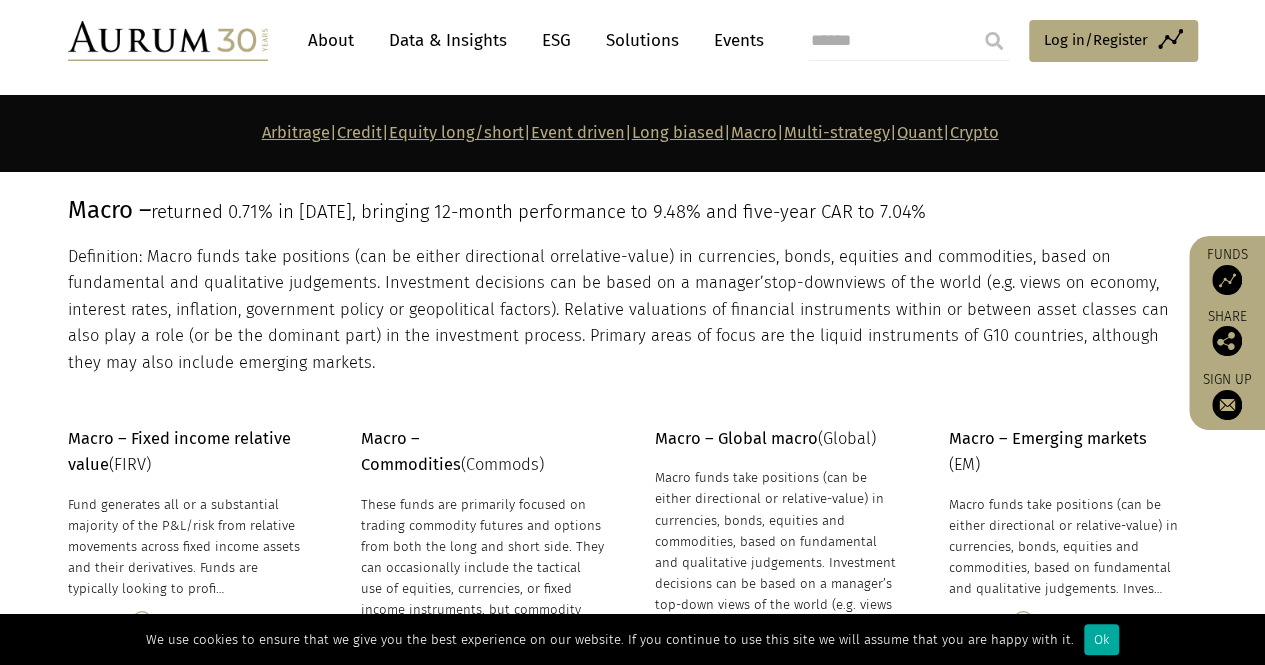 scroll, scrollTop: 7221, scrollLeft: 0, axis: vertical 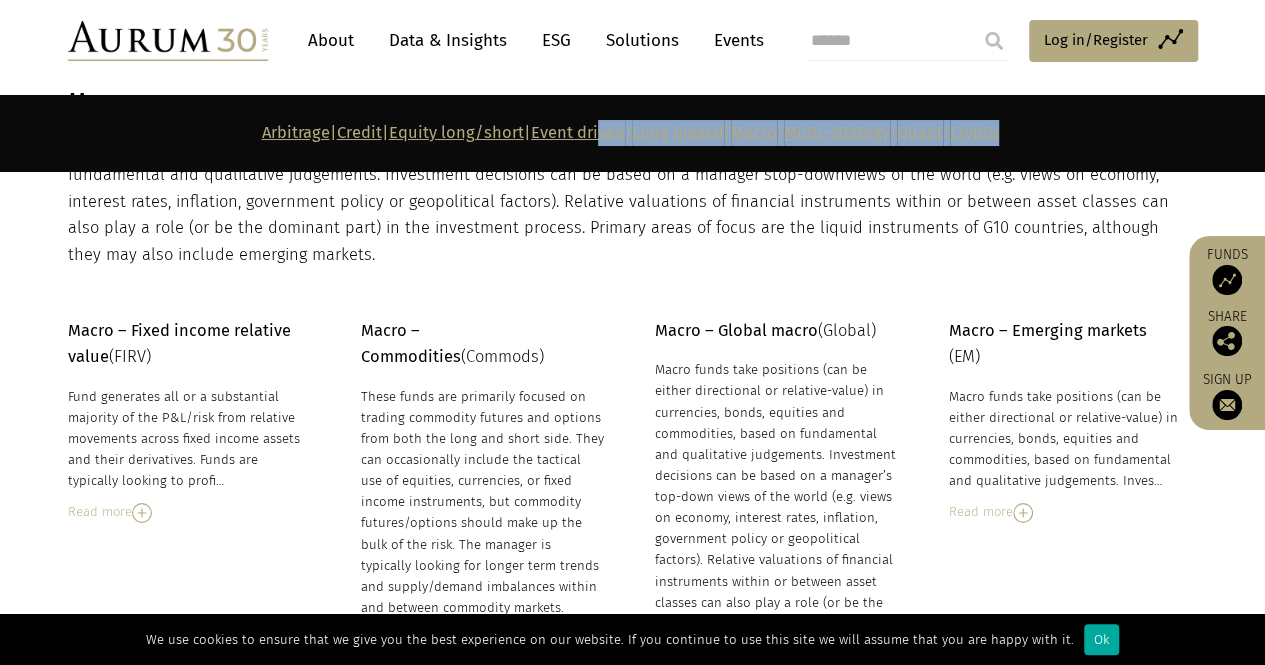 drag, startPoint x: 572, startPoint y: 147, endPoint x: 572, endPoint y: 136, distance: 11 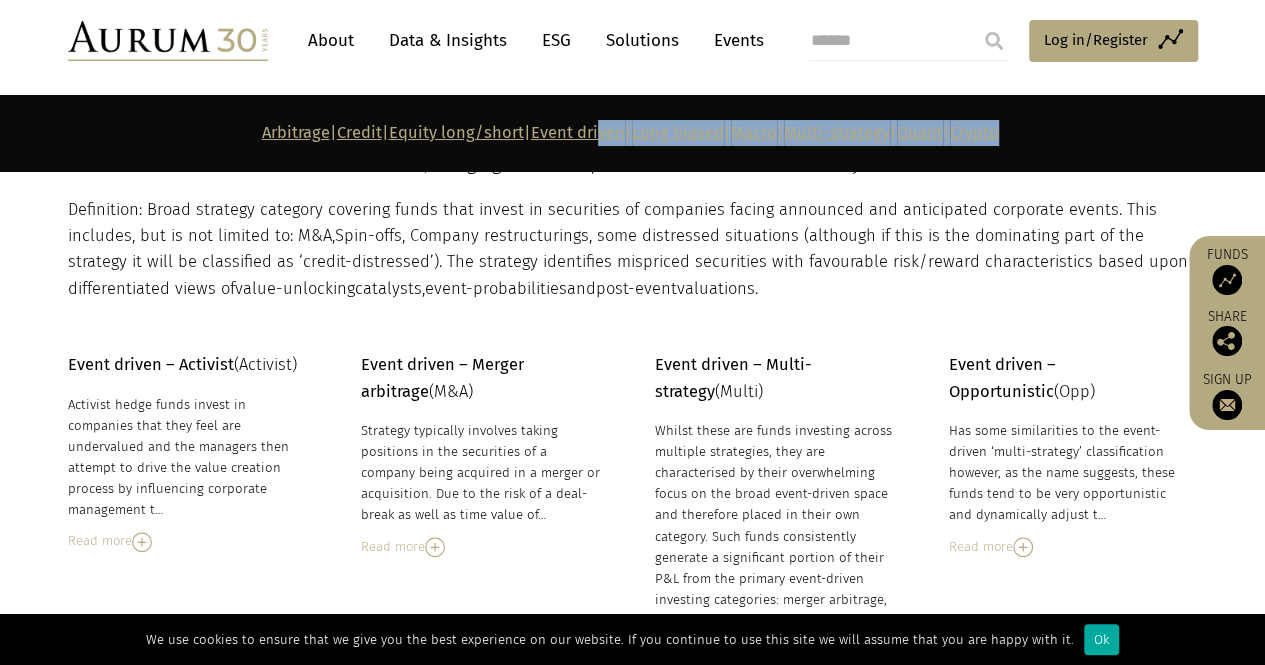 scroll, scrollTop: 4586, scrollLeft: 0, axis: vertical 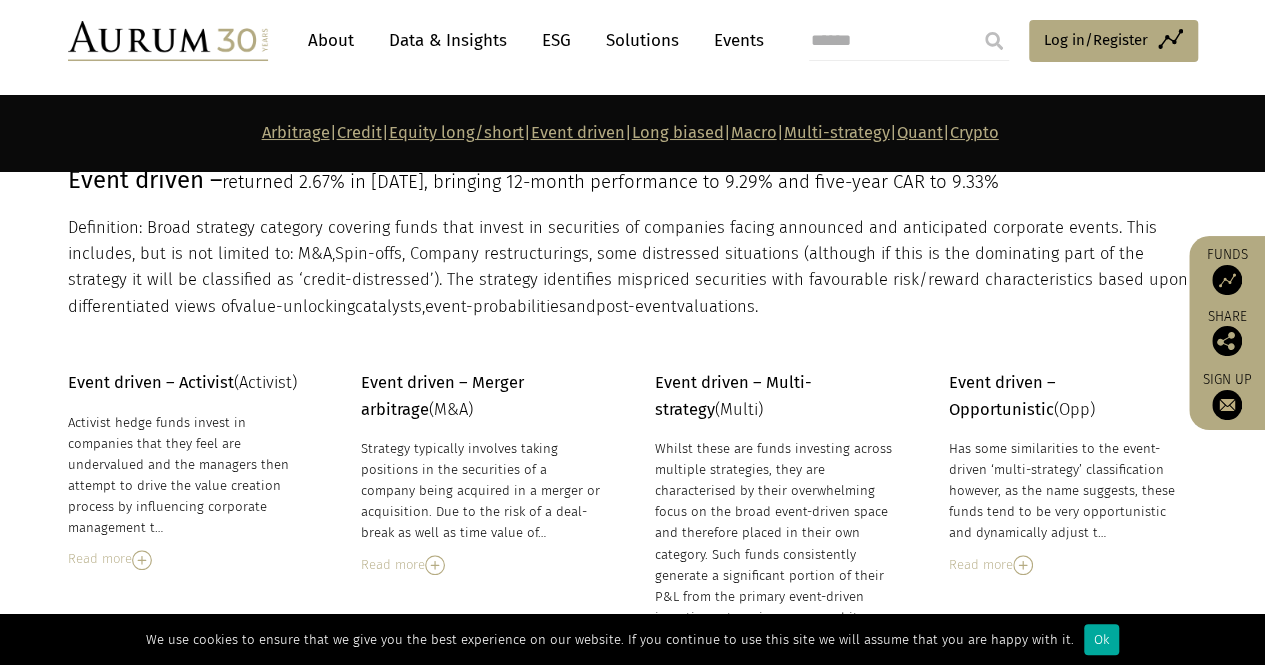 click on "Event driven – Activist  (Activist)
Activist hedge funds invest in companies that they feel are undervalued and the managers then attempt to drive the value creation process by influencing corporate management t…
Activist hedge funds invest in companies that they feel are undervalued and the managers then attempt to drive the value creation process by influencing corporate management to undertake initiatives that they feel will benefit shareholders. This can include a number of activities, including but not limited to: capital structure restructuring, change in operating strategy/capital allocation, change in the board/management, change in corporate governance or the outright sale of the enterprise. Funds typically own large stakes in the companies they invest in as investors need to be a large enough shareholder to influence management.
Read more
(M&A)" at bounding box center (632, 637) 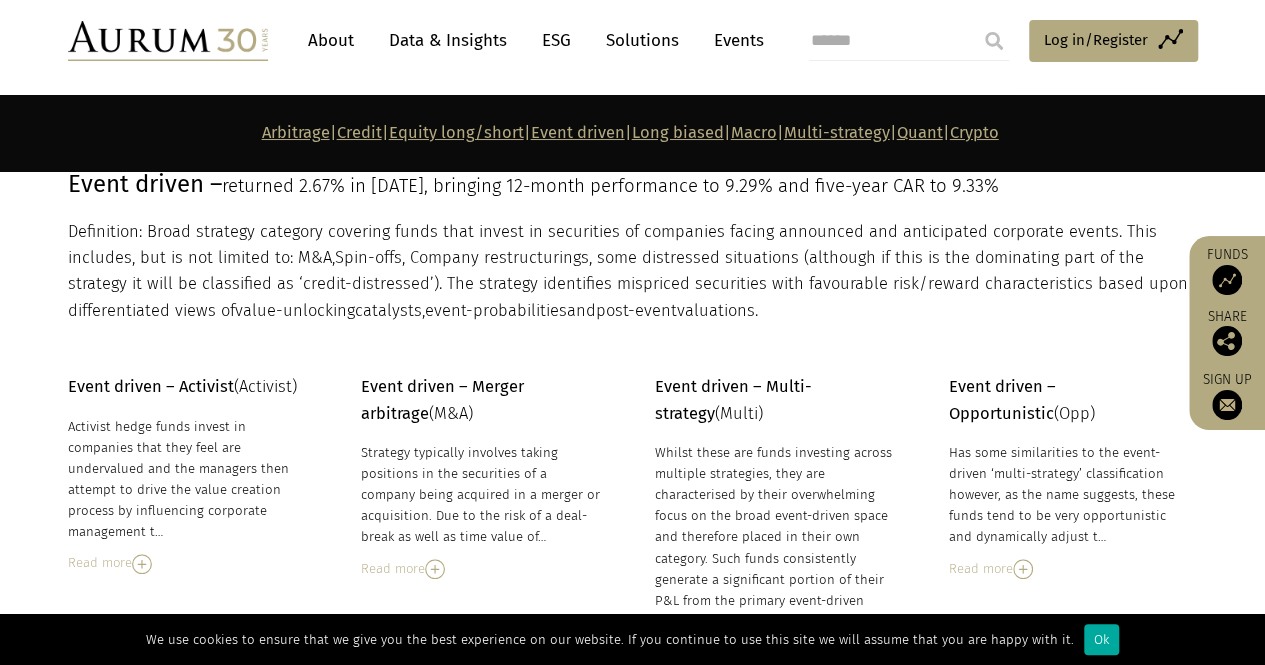 scroll, scrollTop: 4584, scrollLeft: 0, axis: vertical 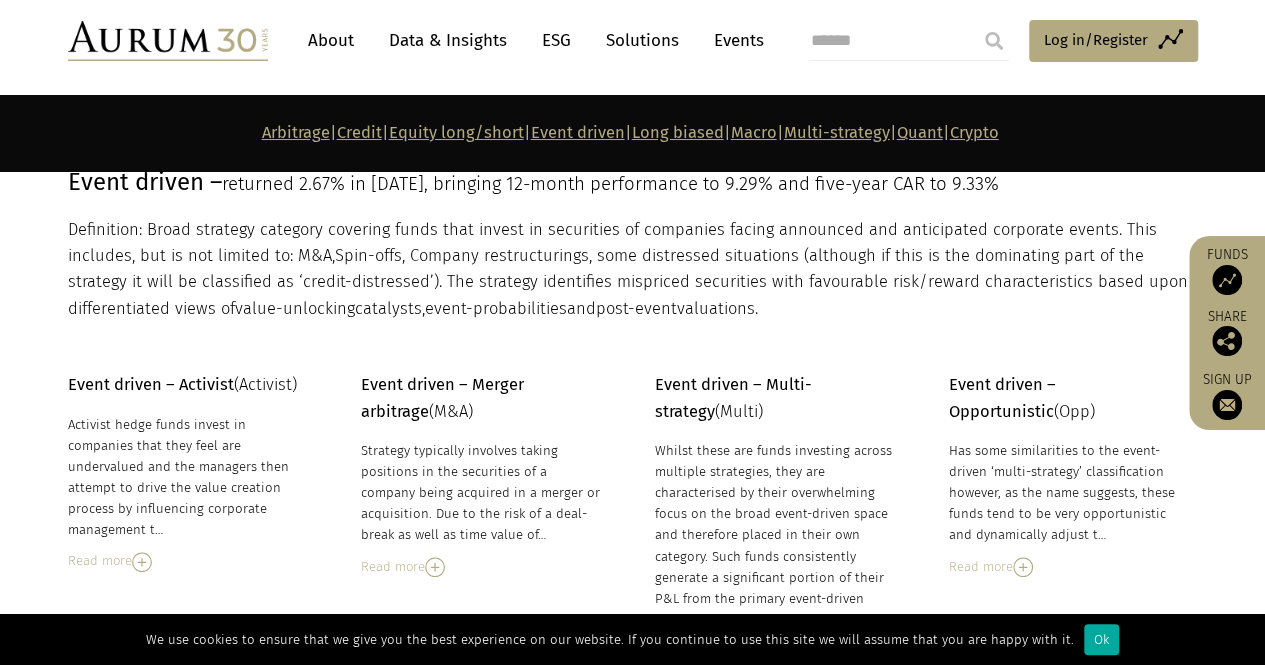 click on "Read more" at bounding box center (1071, 567) 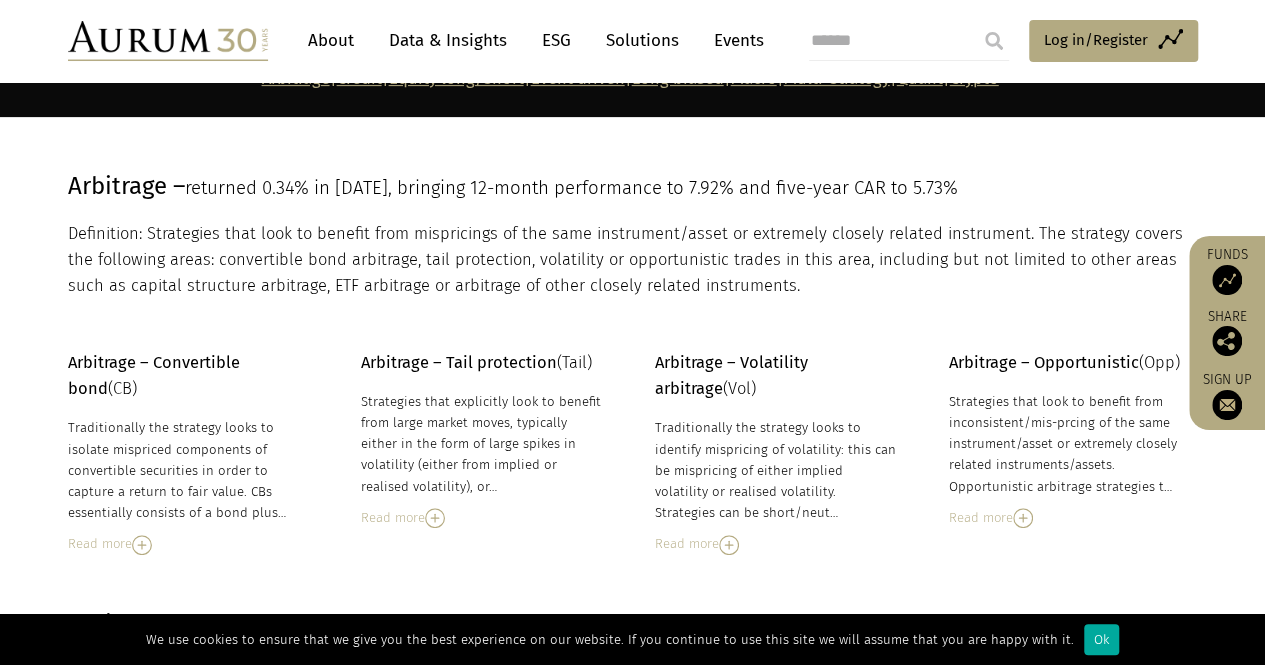 scroll, scrollTop: 0, scrollLeft: 0, axis: both 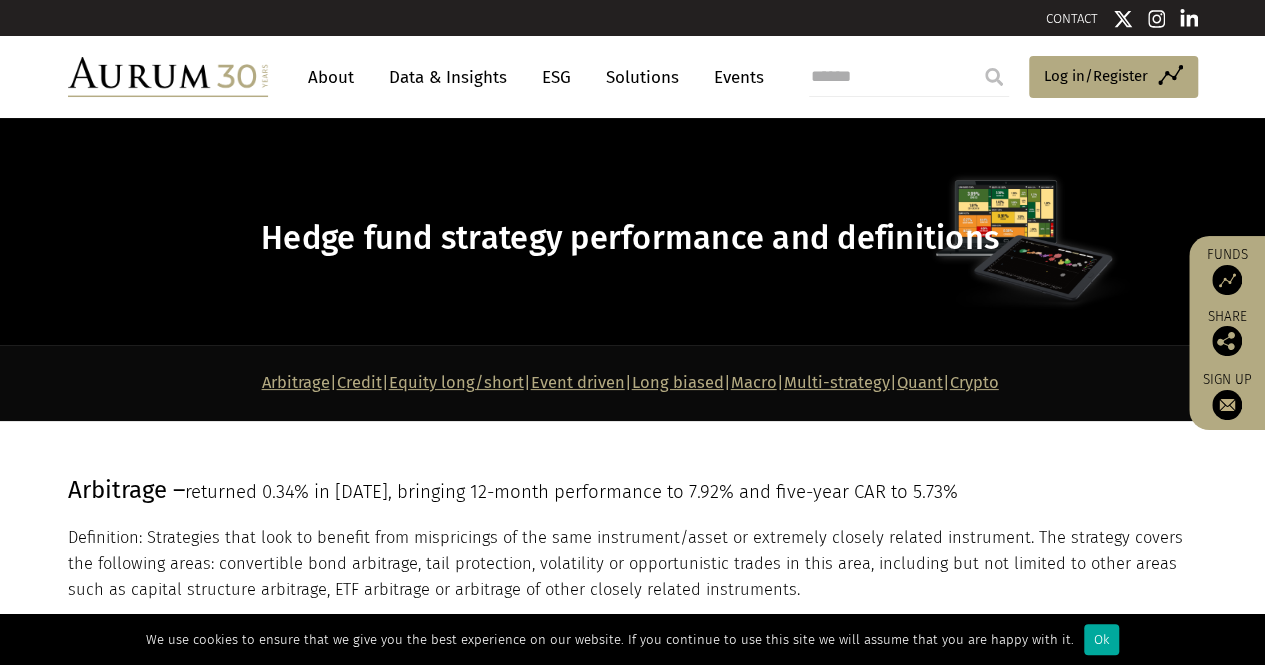 click on "Credit" at bounding box center [359, 382] 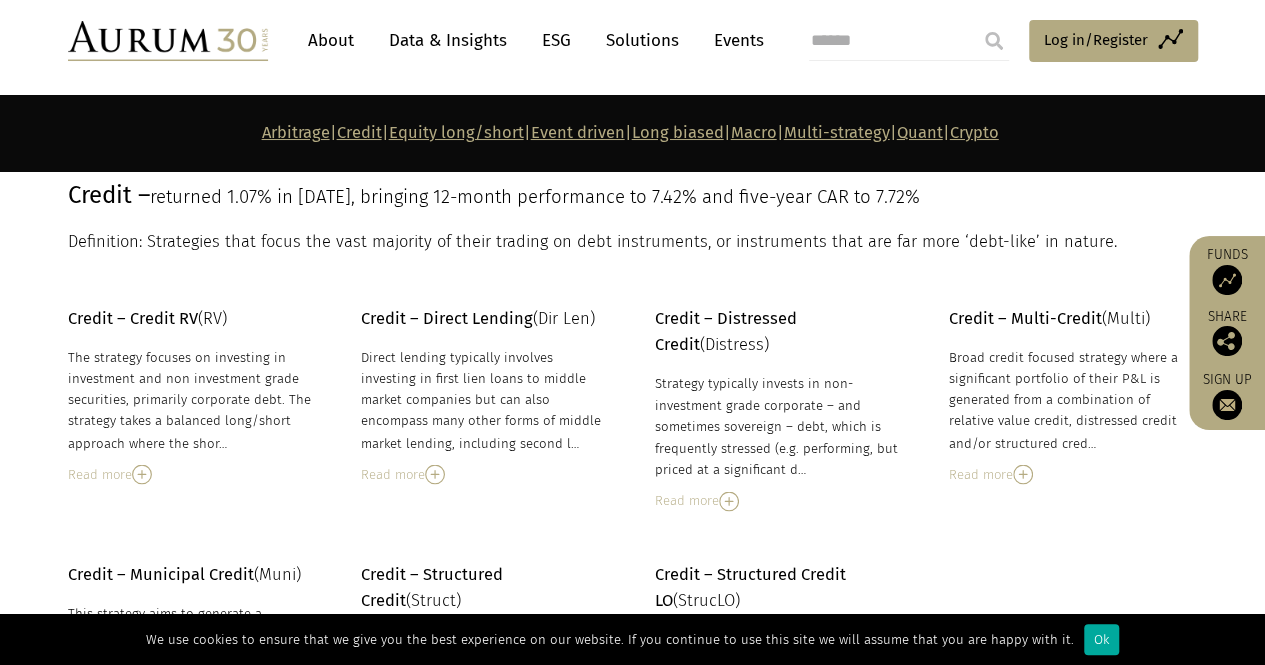 scroll, scrollTop: 1480, scrollLeft: 0, axis: vertical 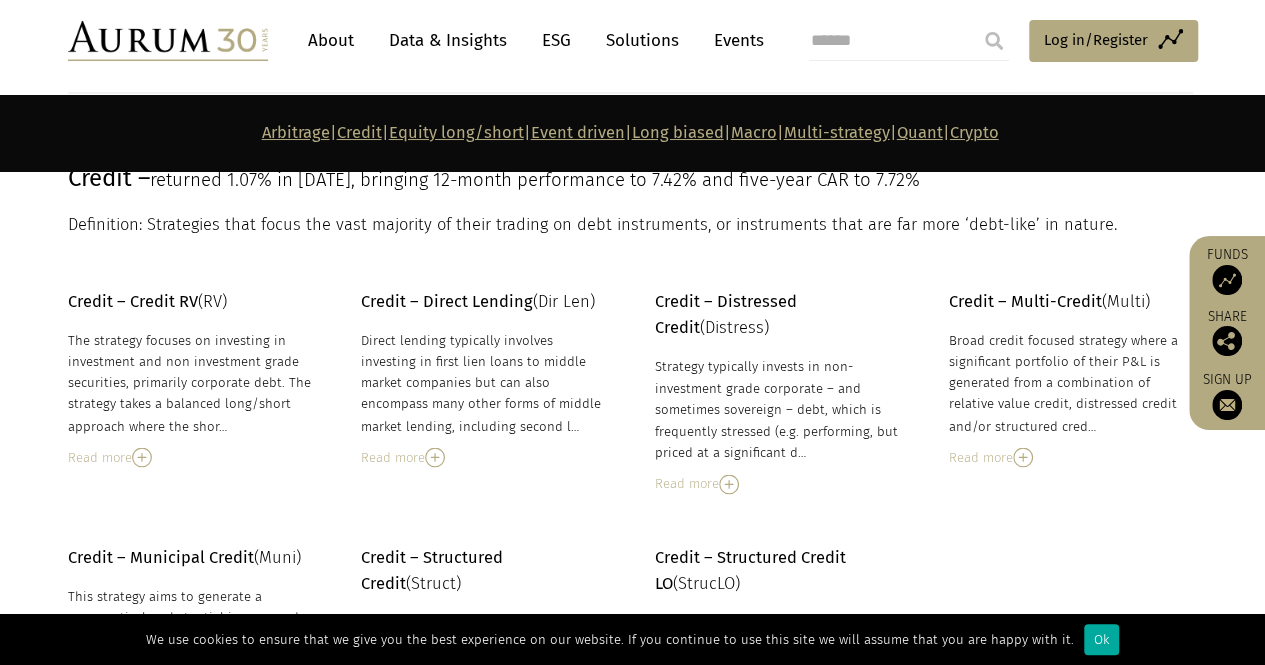 click on "Read more" at bounding box center (483, 457) 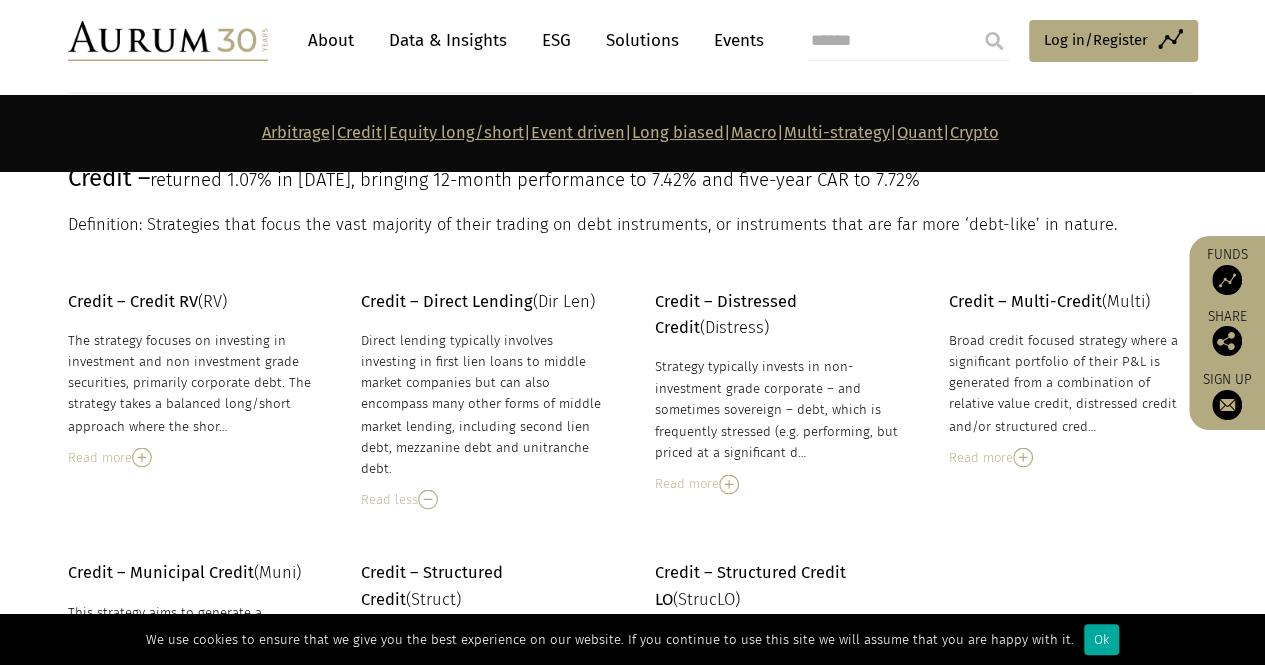 click on "Read more" at bounding box center [777, 483] 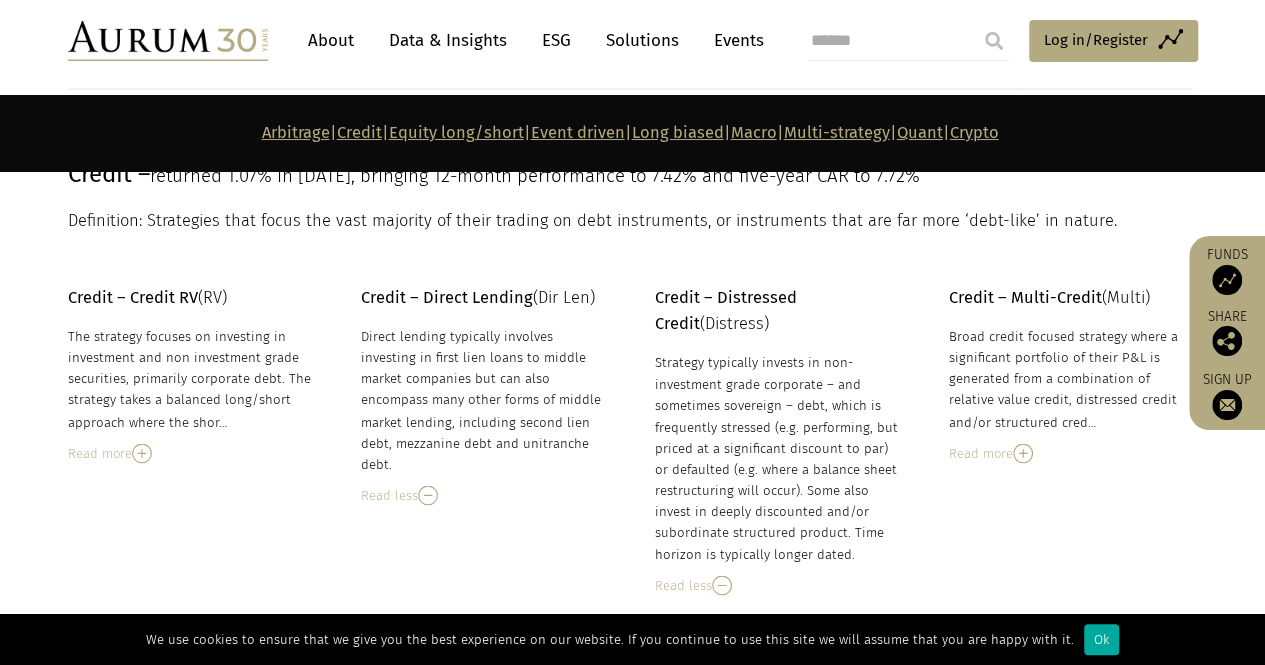 scroll, scrollTop: 1479, scrollLeft: 0, axis: vertical 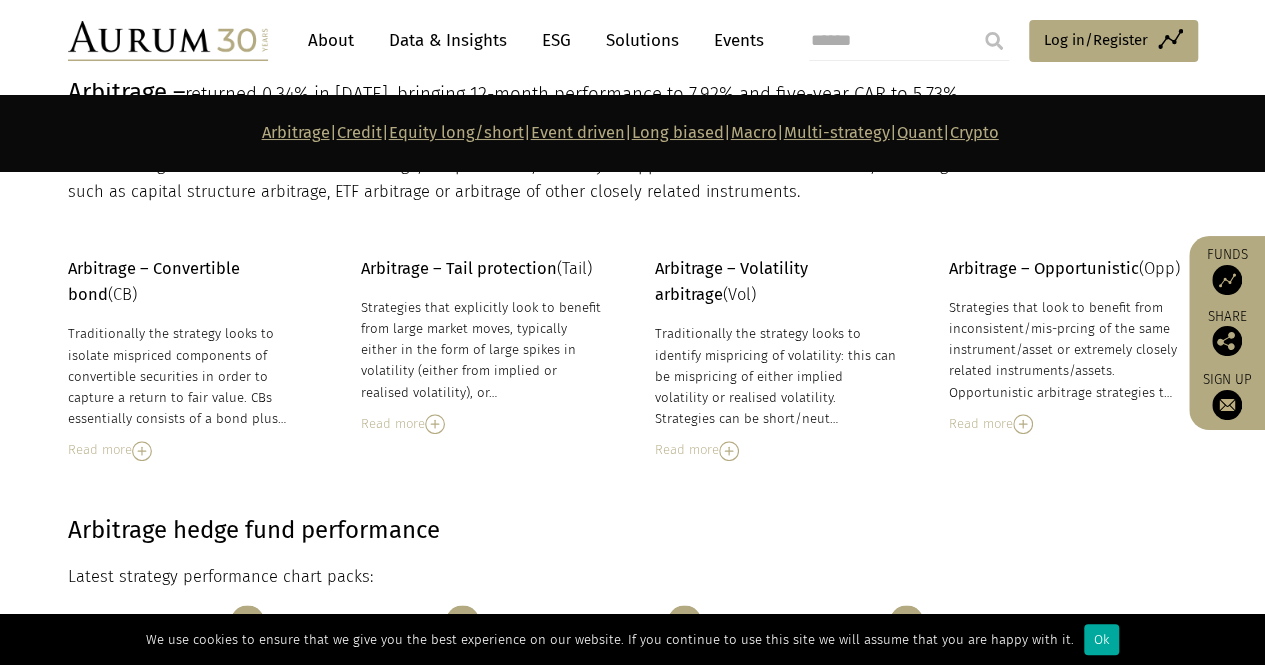 click on "Equity long/short" at bounding box center [456, 132] 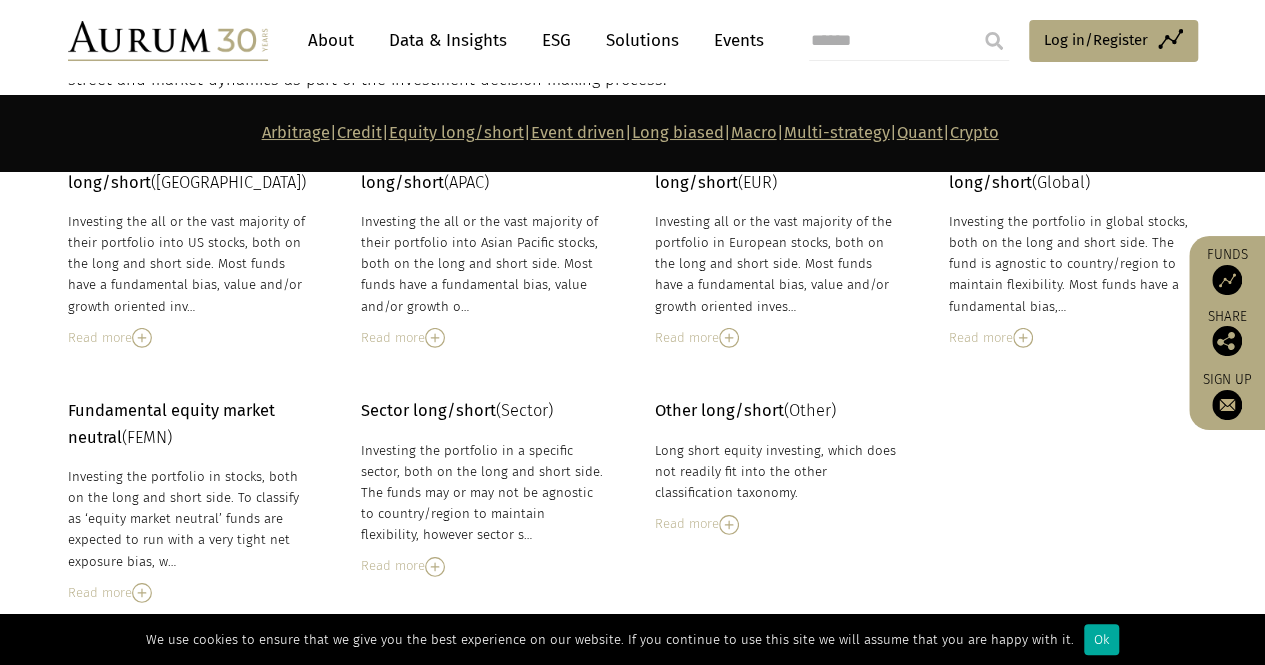 scroll, scrollTop: 3132, scrollLeft: 0, axis: vertical 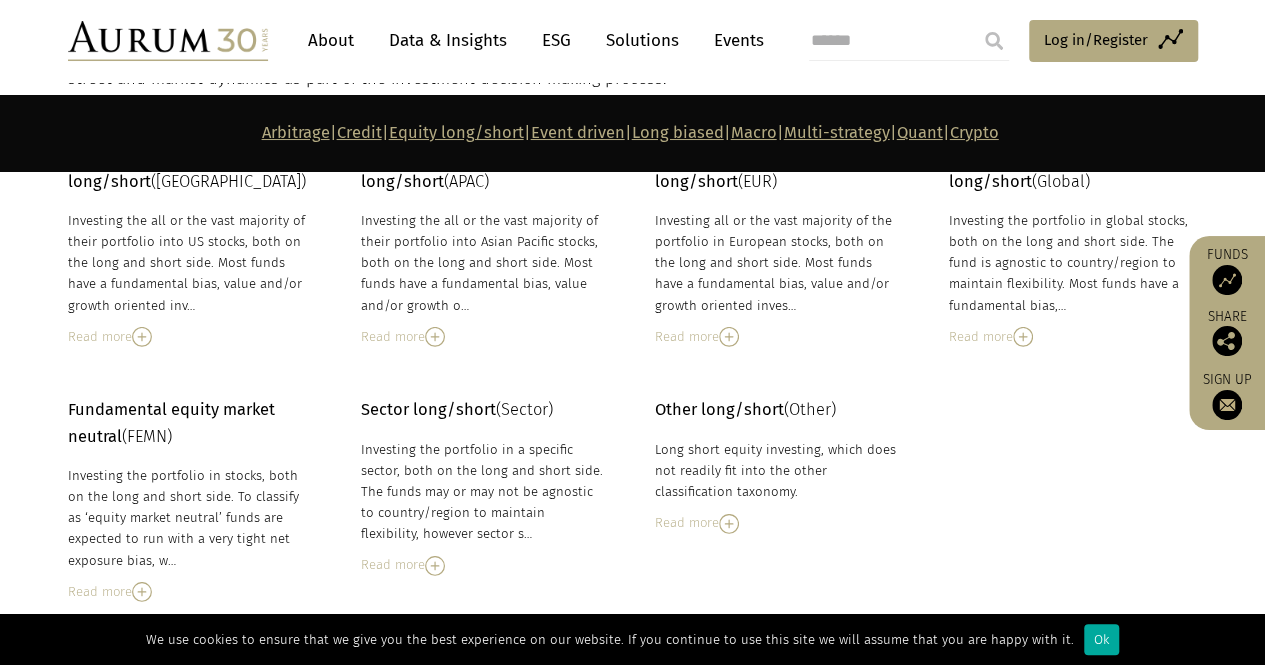 click at bounding box center [142, 592] 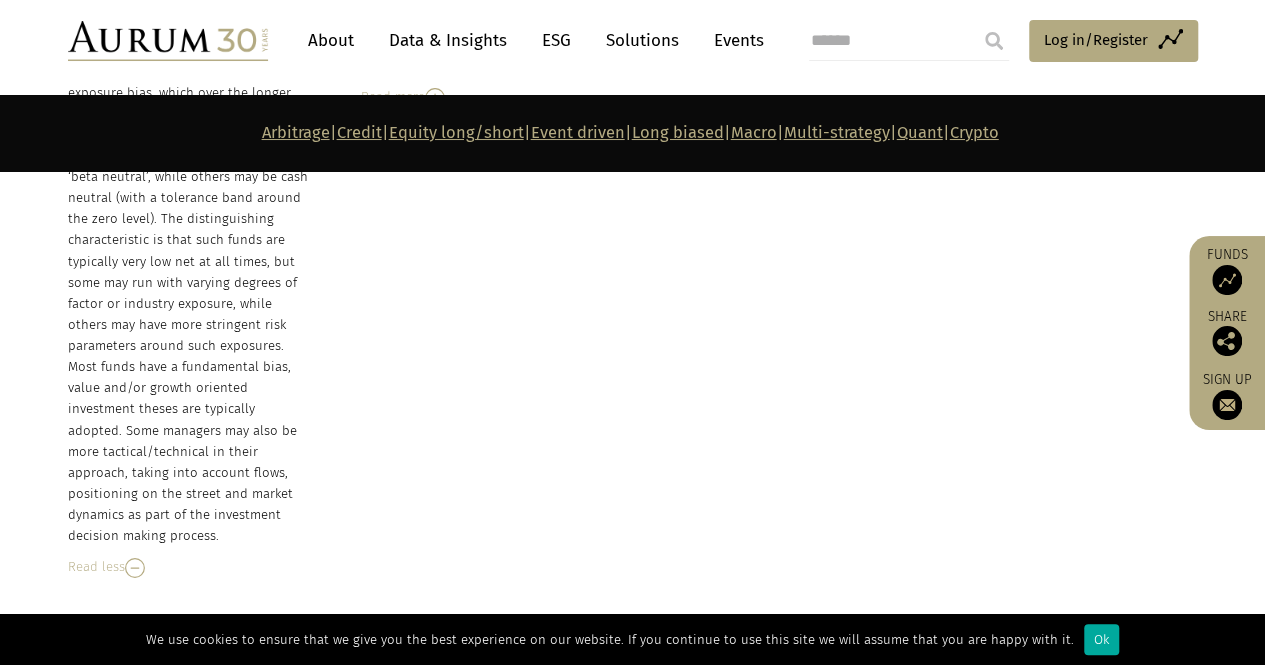 scroll, scrollTop: 3594, scrollLeft: 0, axis: vertical 